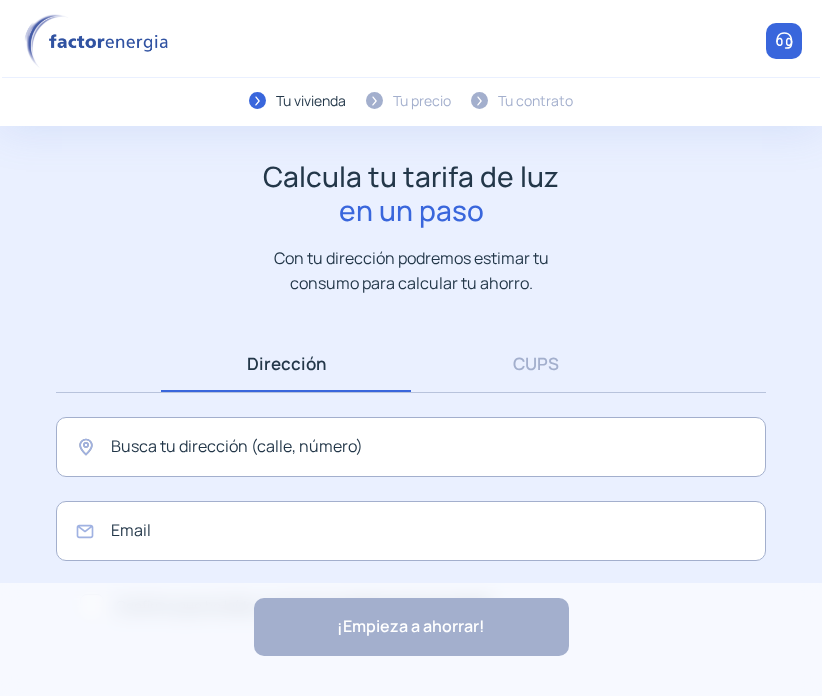 scroll, scrollTop: 0, scrollLeft: 0, axis: both 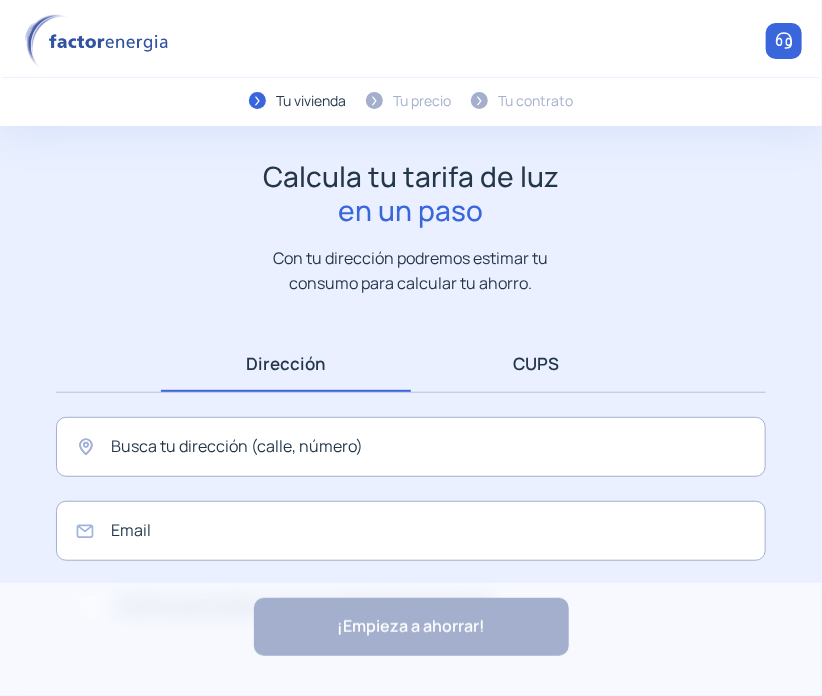 click on "CUPS" at bounding box center (536, 363) 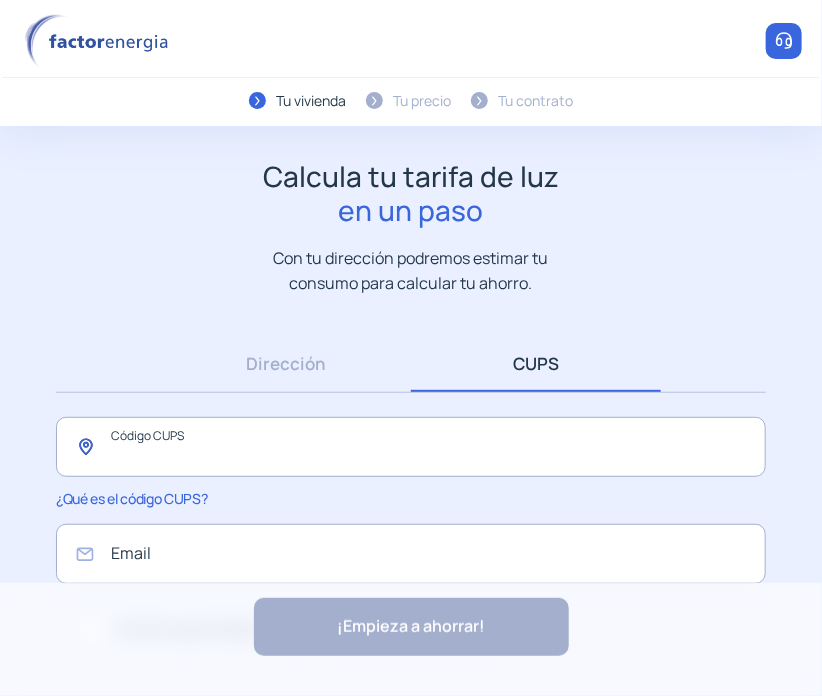 click 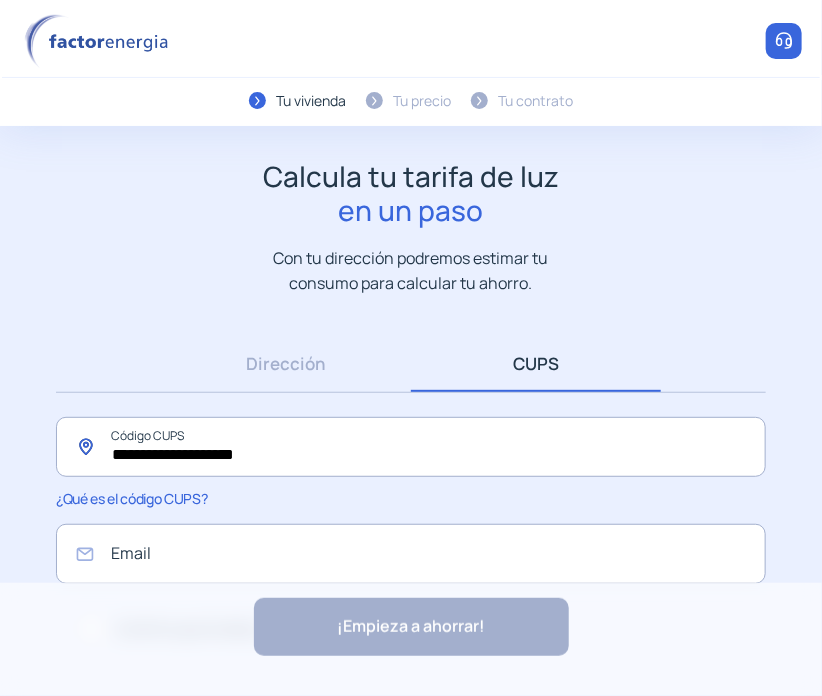 type on "**********" 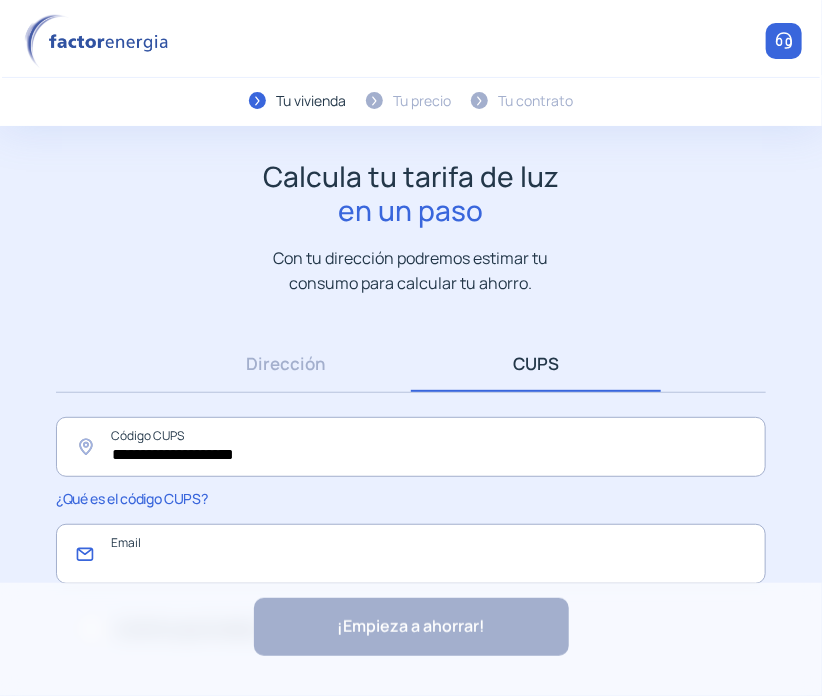 click 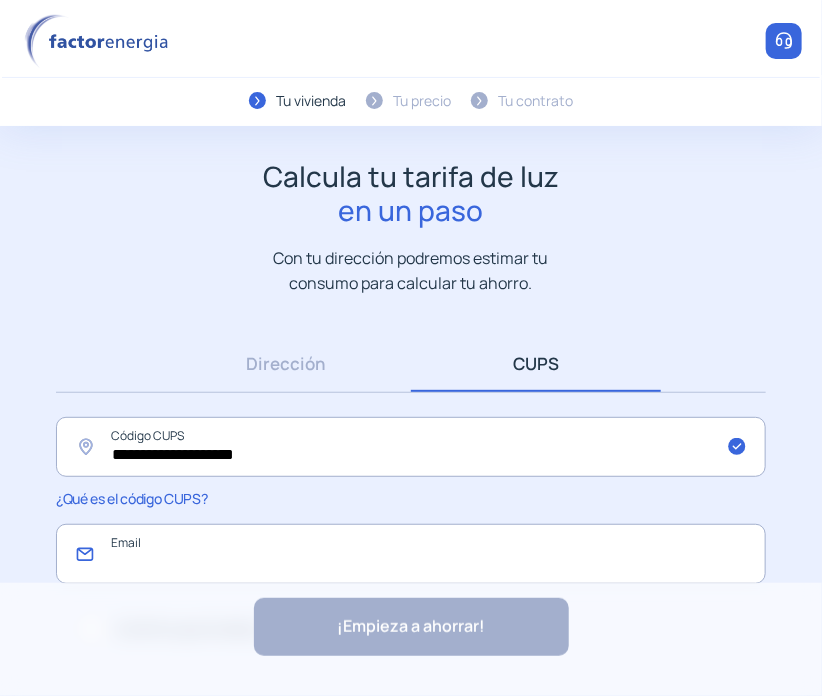 type on "**********" 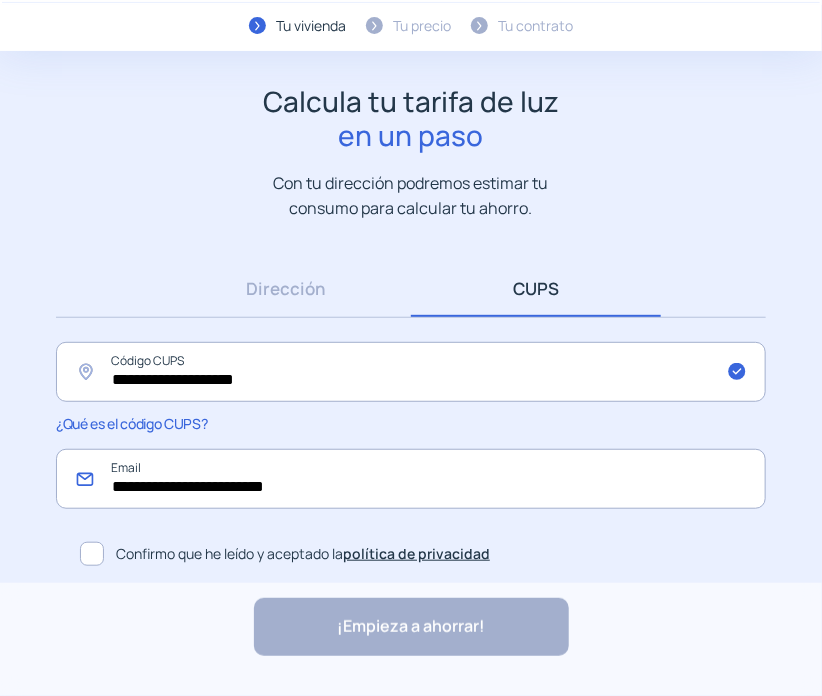 scroll, scrollTop: 72, scrollLeft: 0, axis: vertical 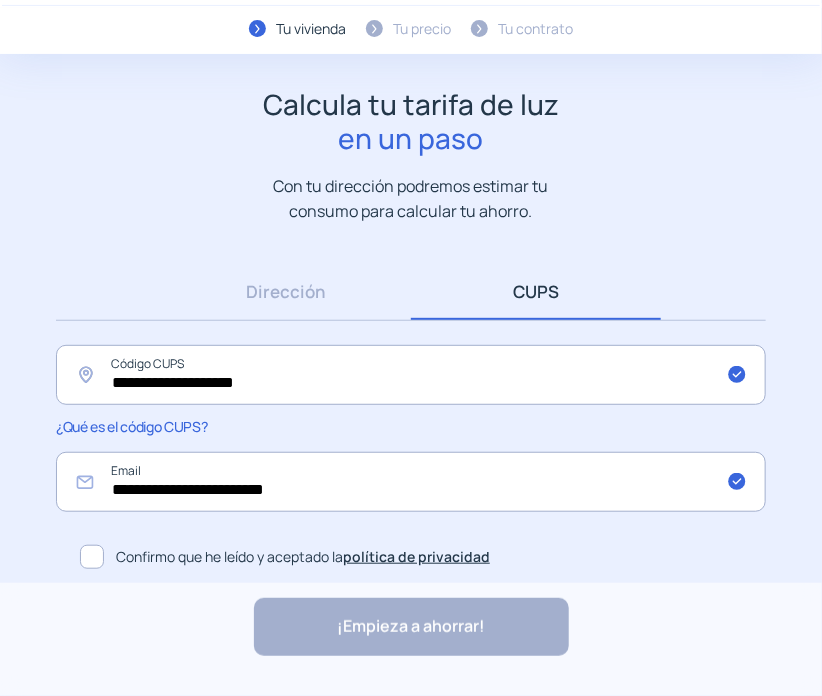 click 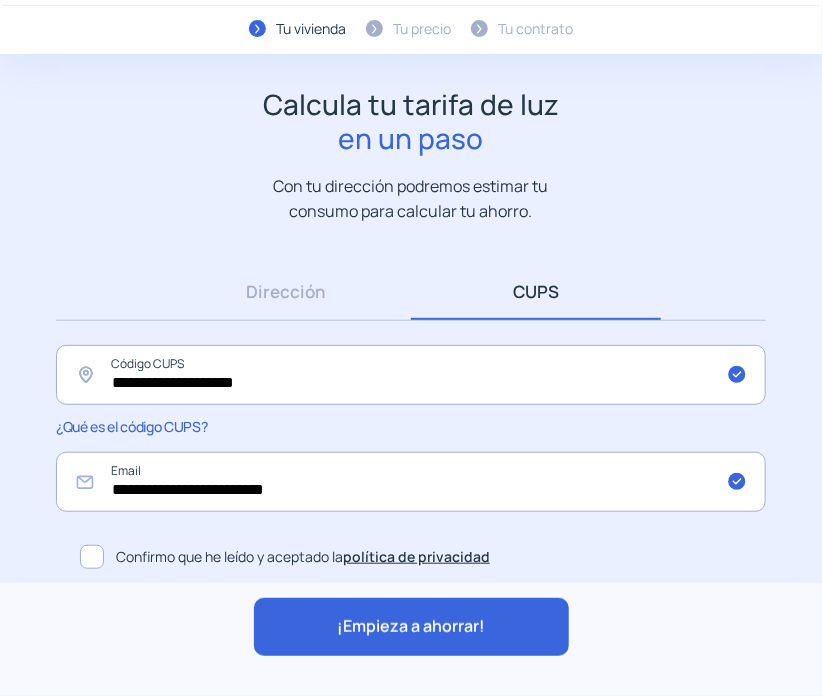 click on "¡Empieza a ahorrar!" 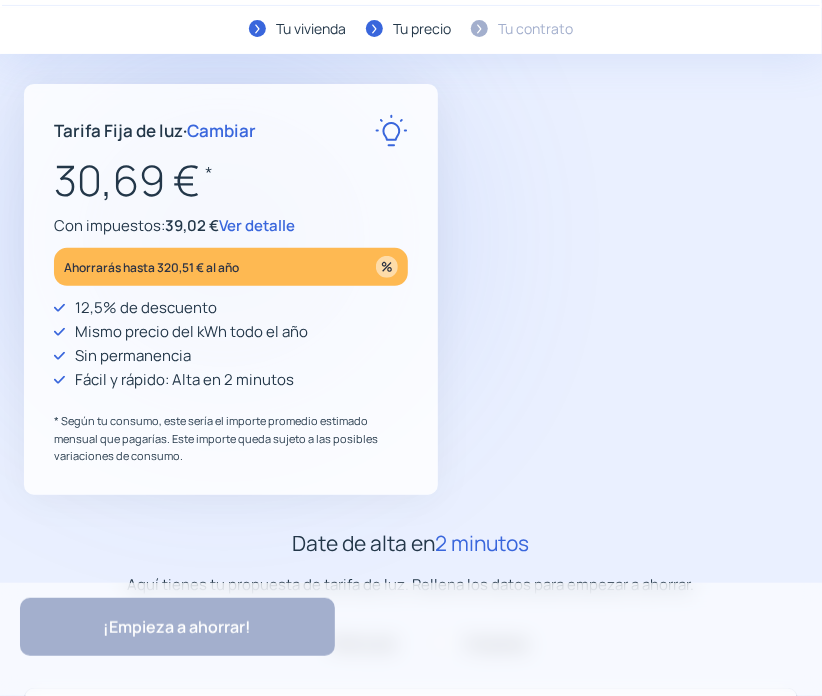 scroll, scrollTop: 0, scrollLeft: 0, axis: both 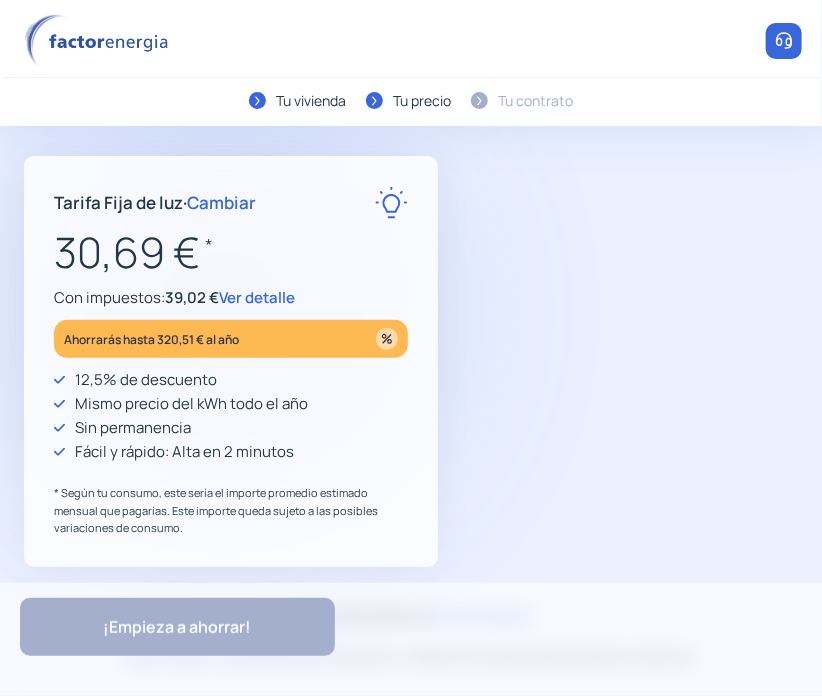 type on "**********" 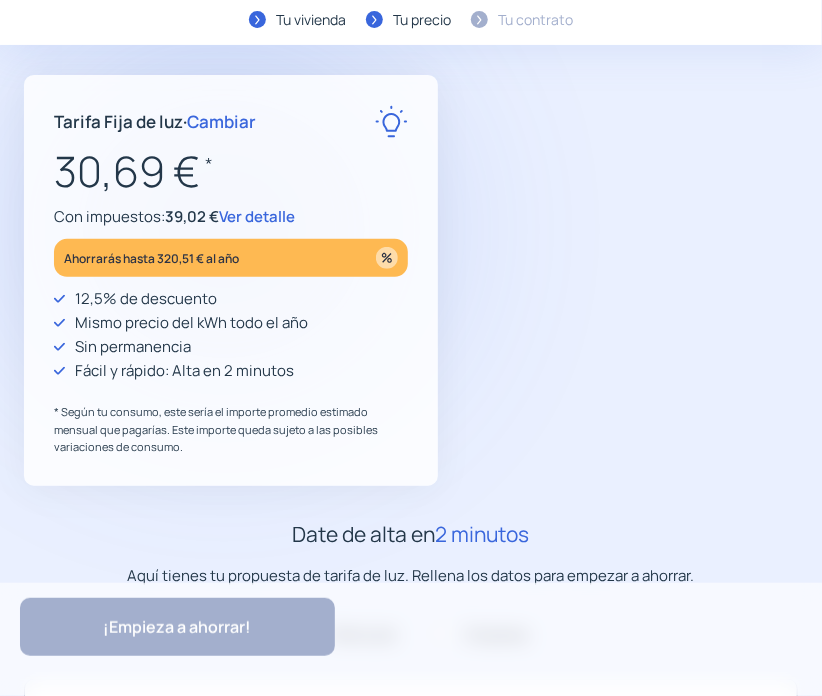scroll, scrollTop: 80, scrollLeft: 0, axis: vertical 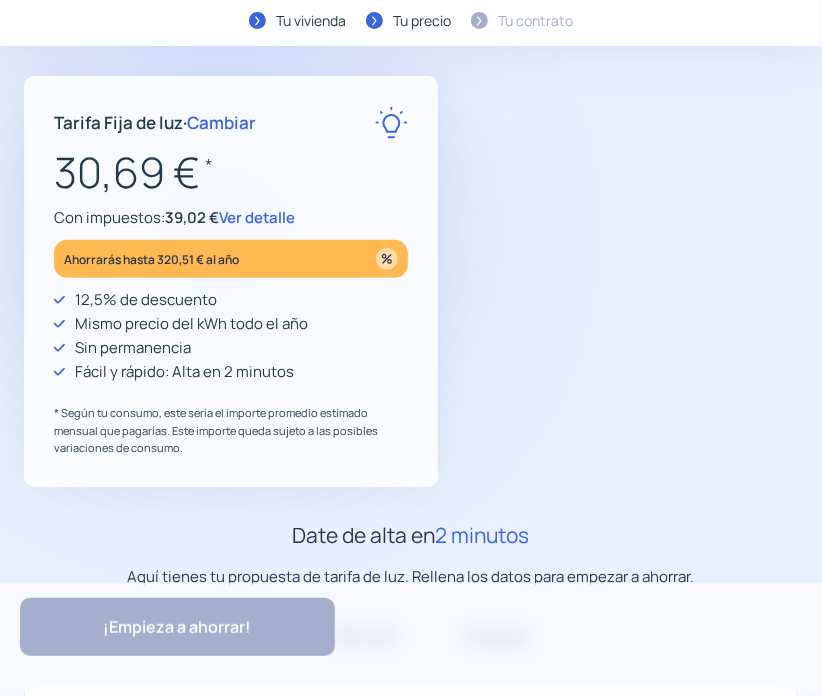 click on "Ver detalle" 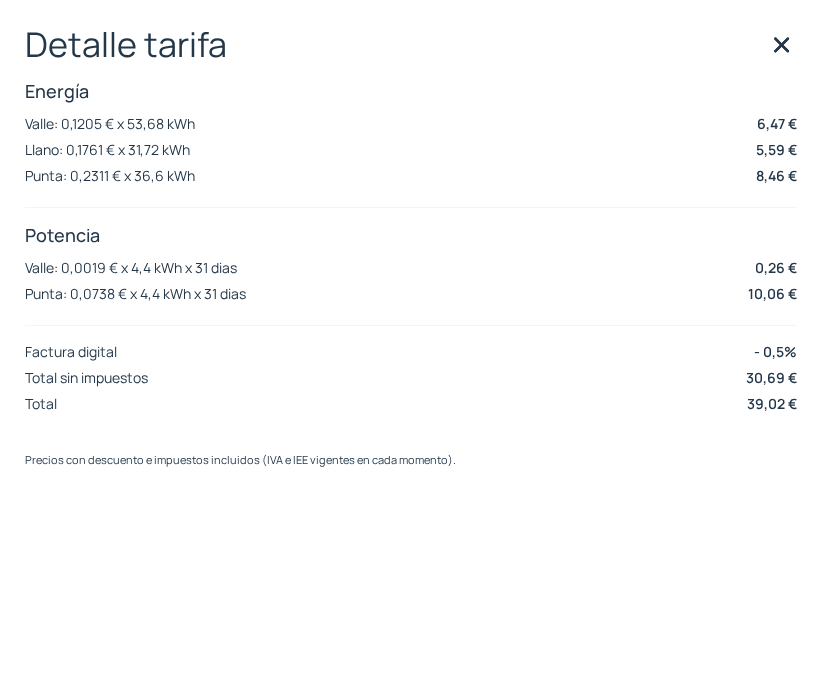 click 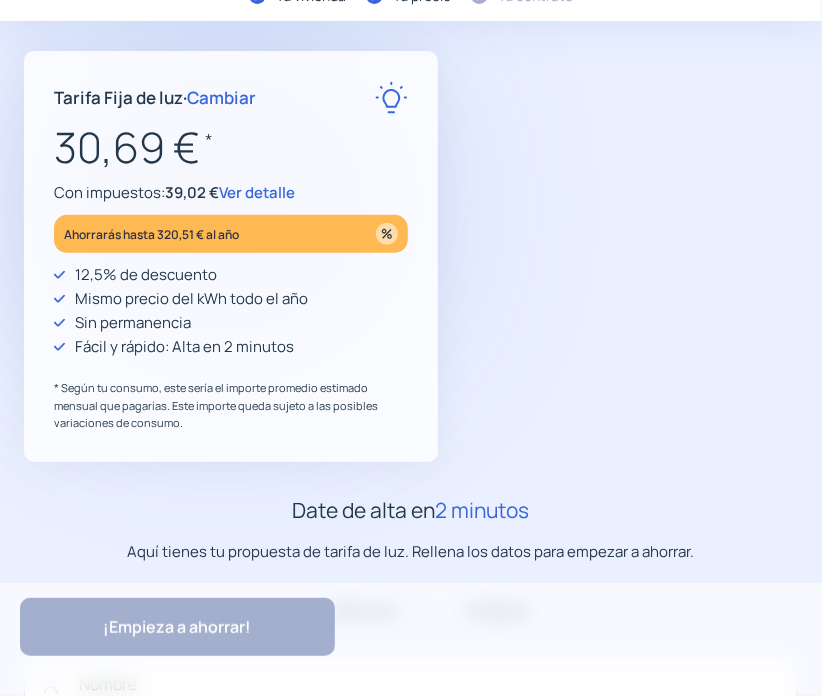scroll, scrollTop: 0, scrollLeft: 0, axis: both 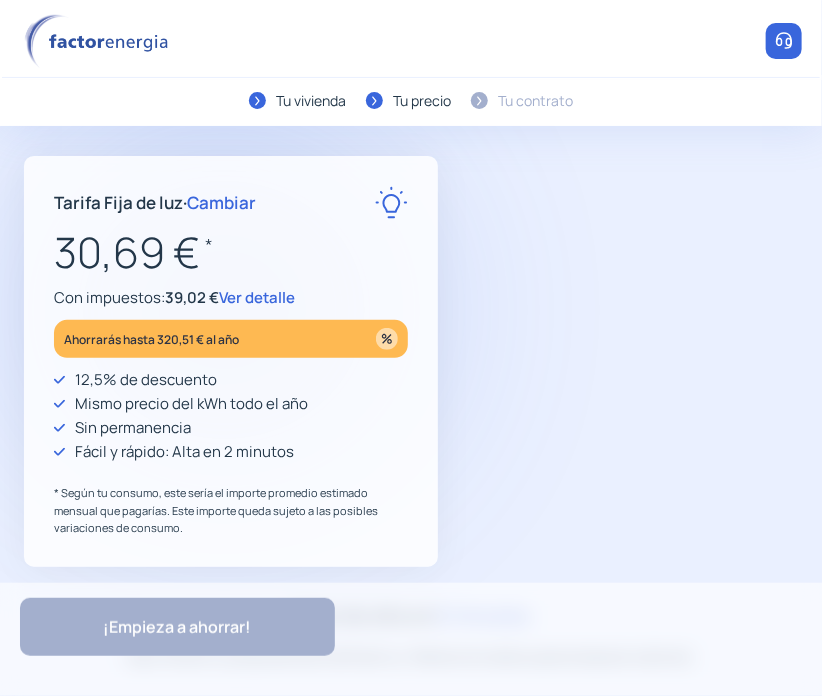 click on "Cambiar" 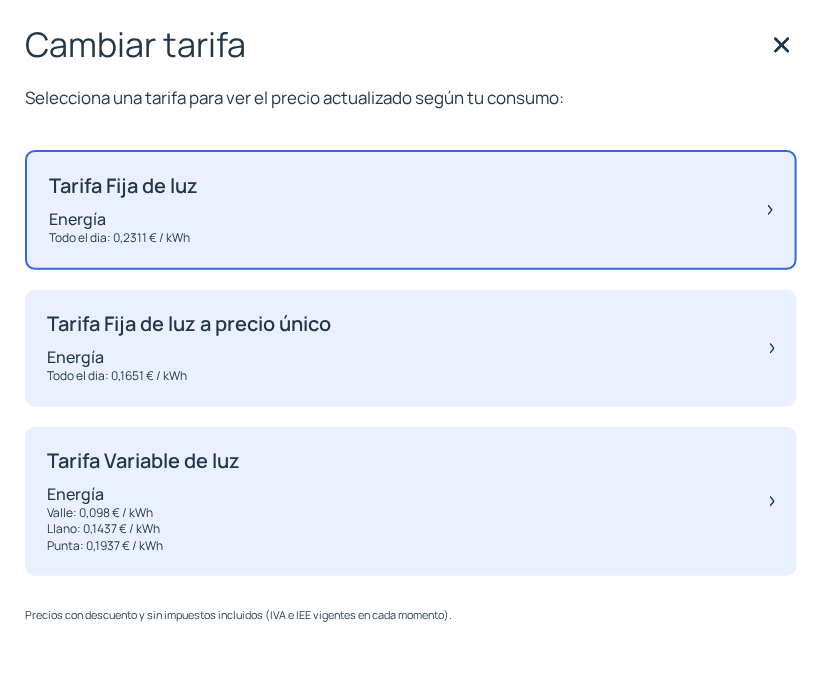 click on "Tarifa Fija de luz Energía Todo el dia: 0,2311 € / kWh" 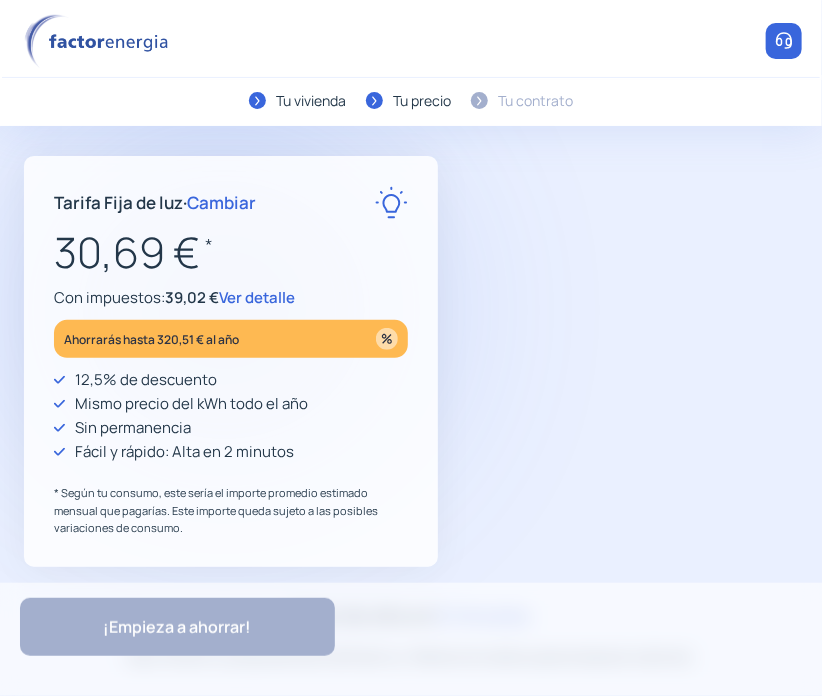 click on "Cambiar" 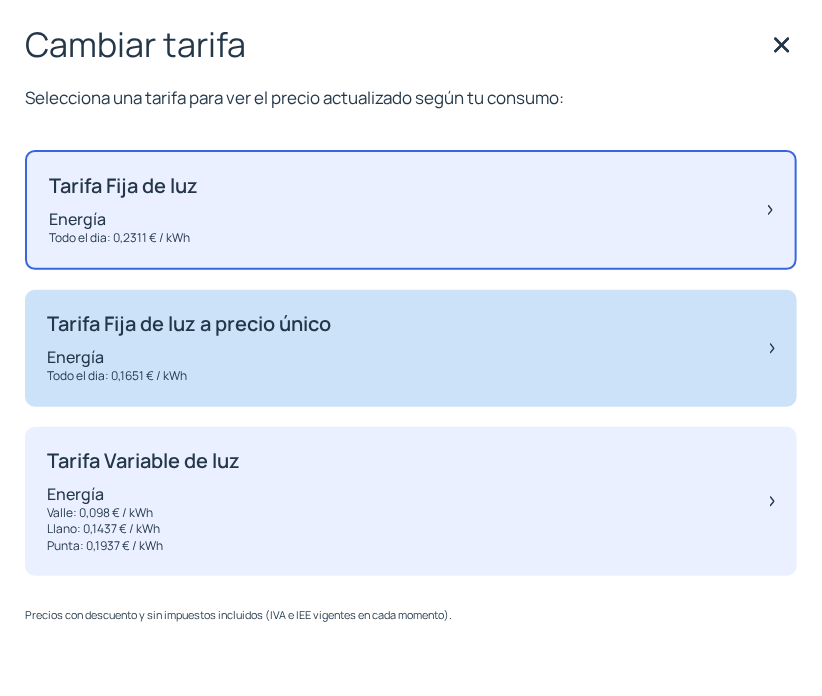 click on "Tarifa Fija de luz a precio único Energía Todo el dia: 0,1651 € / kWh" 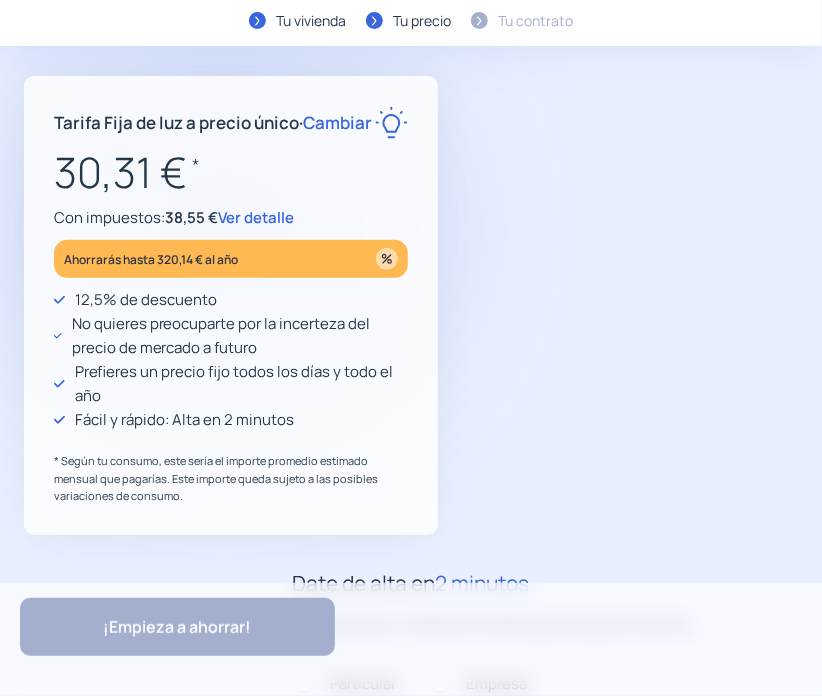 scroll, scrollTop: 84, scrollLeft: 0, axis: vertical 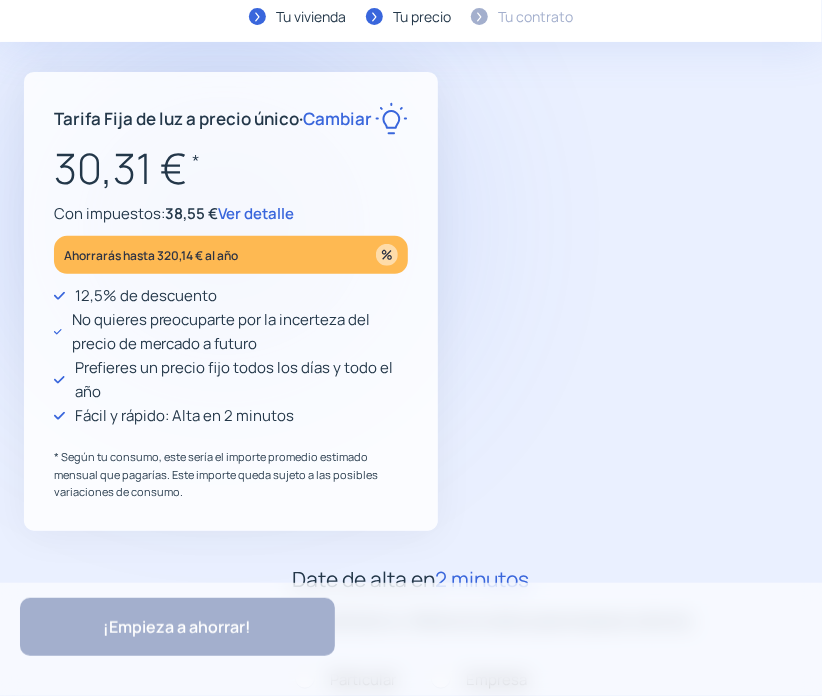 click on "Cambiar" 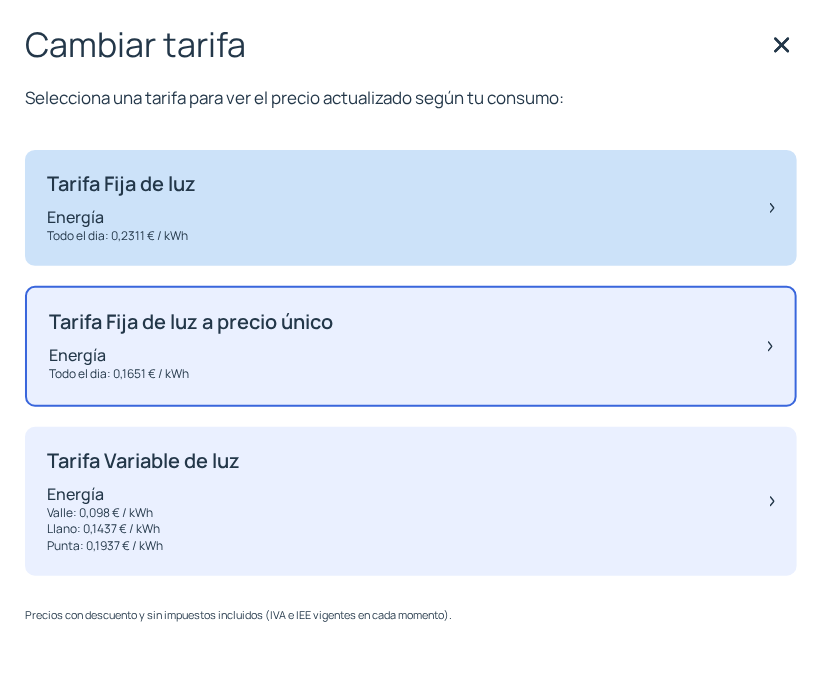 click on "Tarifa Fija de luz Energía Todo el dia: 0,2311 € / kWh" 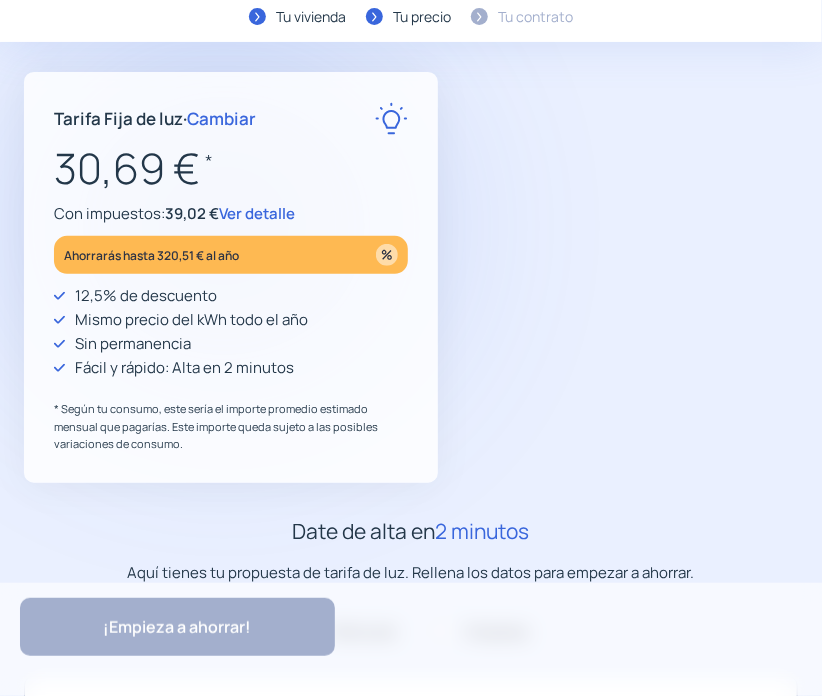 click on "Cambiar" 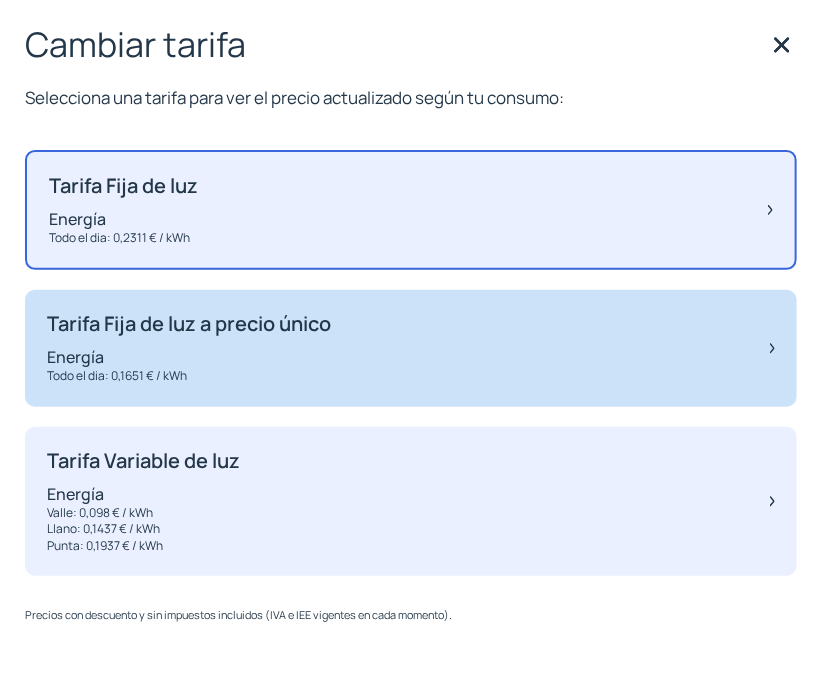 click on "Tarifa Fija de luz a precio único Energía Todo el dia: 0,1651 € / kWh" 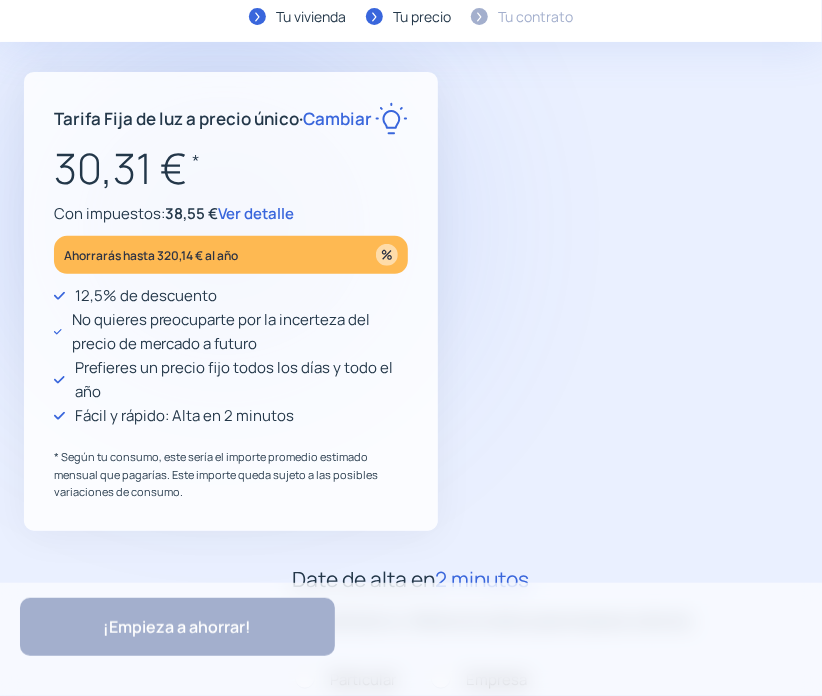 click on "Ver detalle" 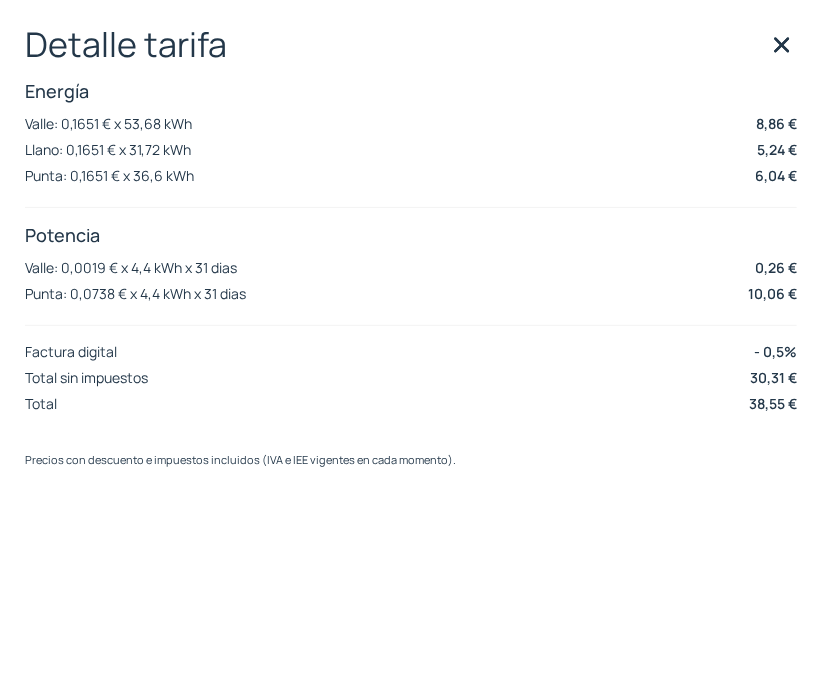 click 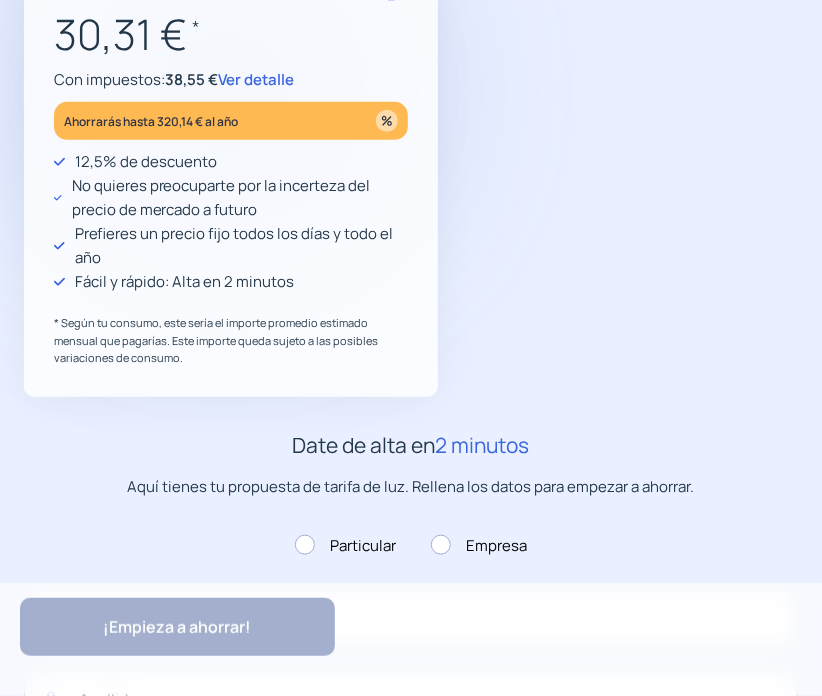 scroll, scrollTop: 0, scrollLeft: 0, axis: both 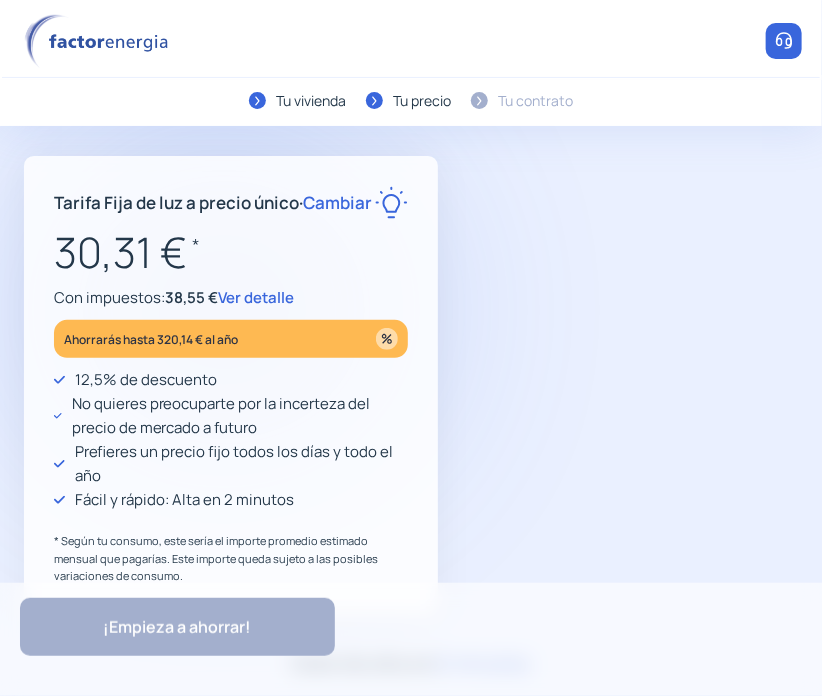 click 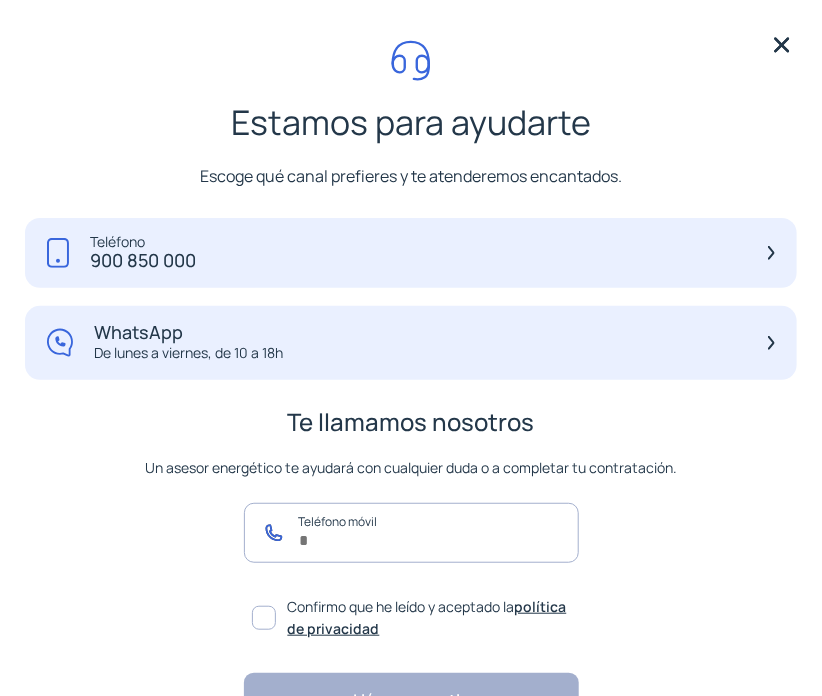click at bounding box center [411, 533] 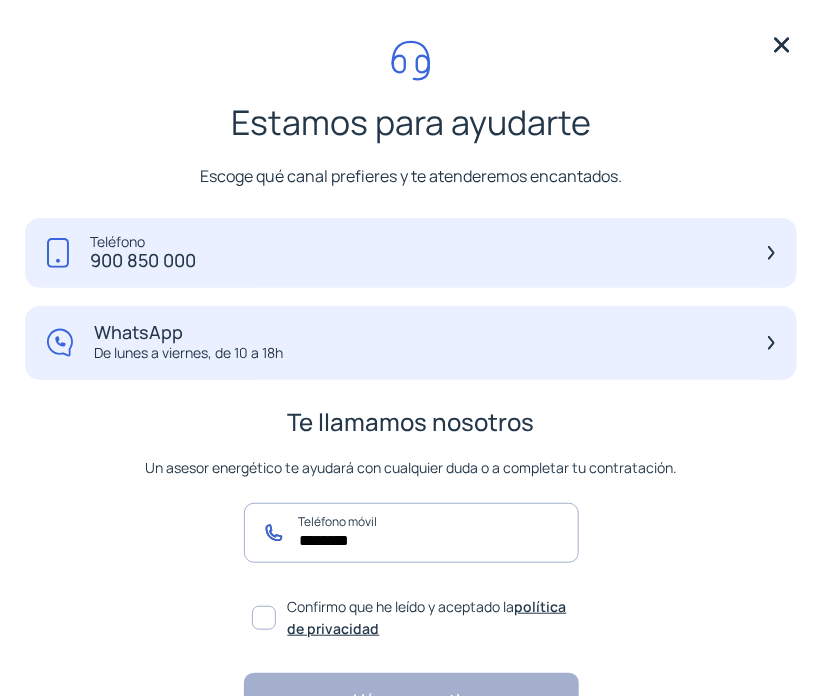 scroll, scrollTop: 71, scrollLeft: 0, axis: vertical 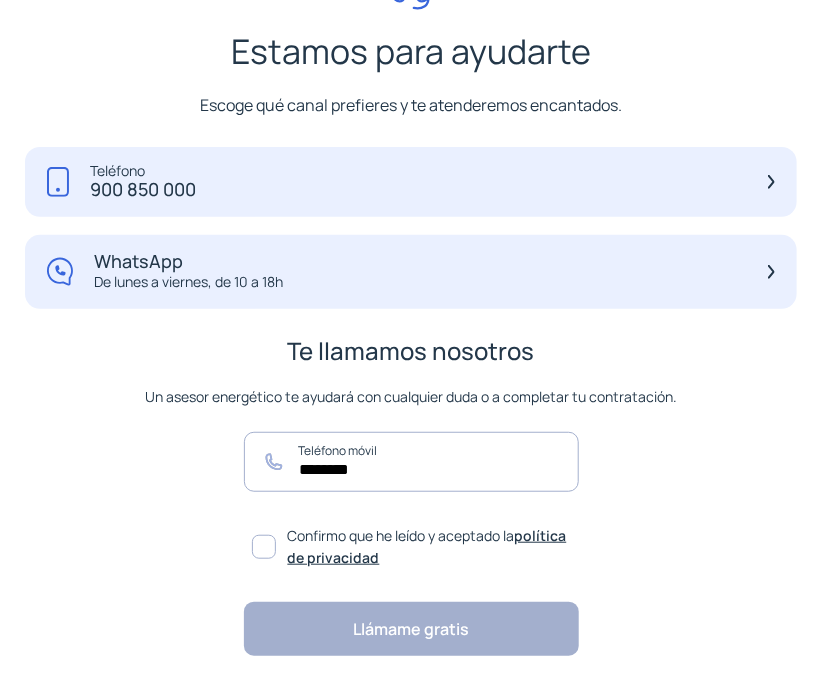 click 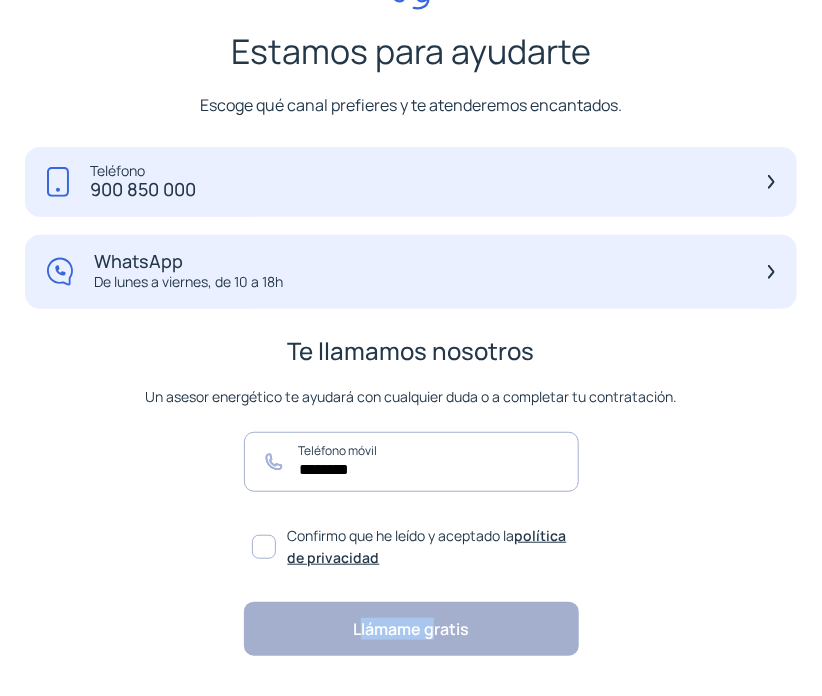 click on "Llámame gratis" 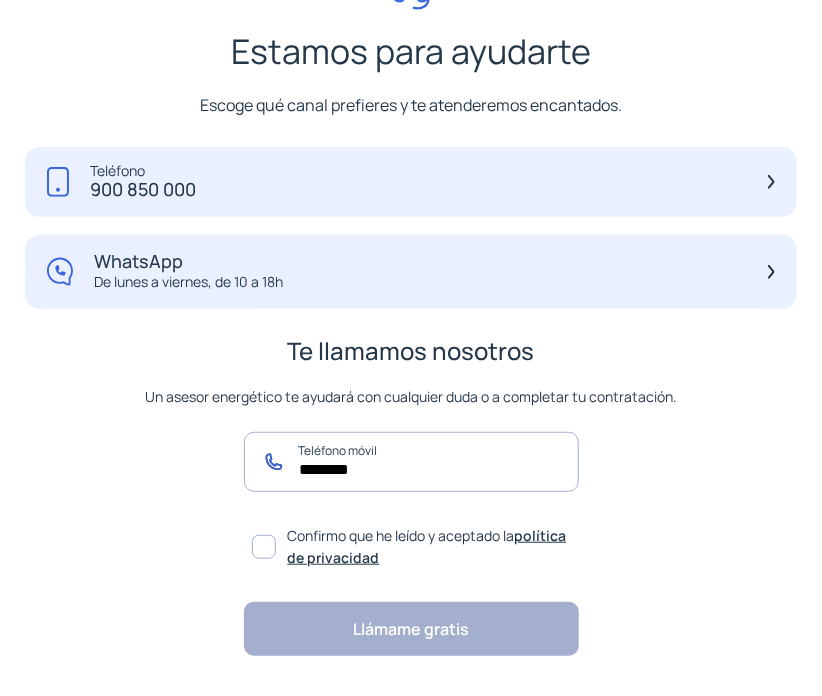click on "********" at bounding box center [411, 462] 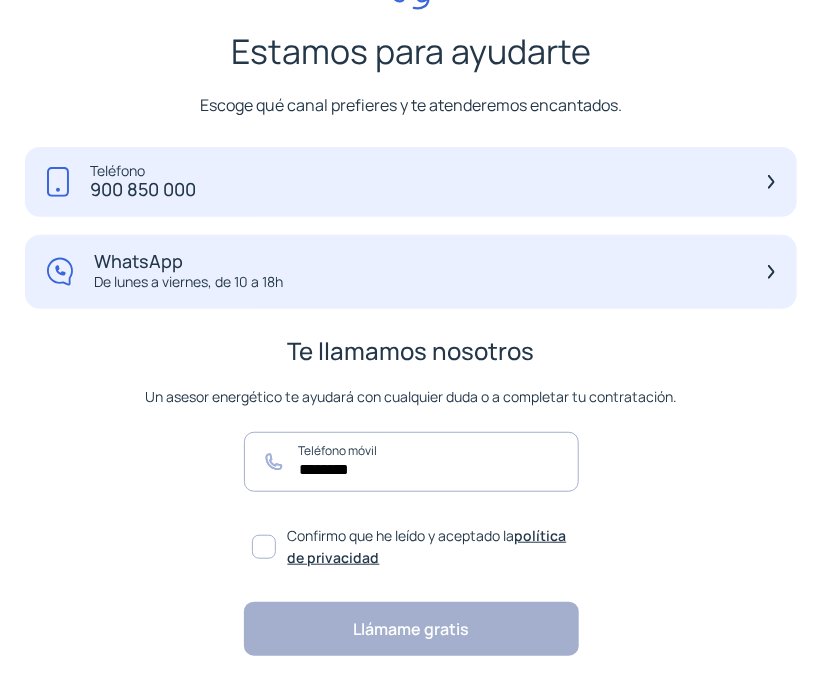 click on "Llámame gratis" 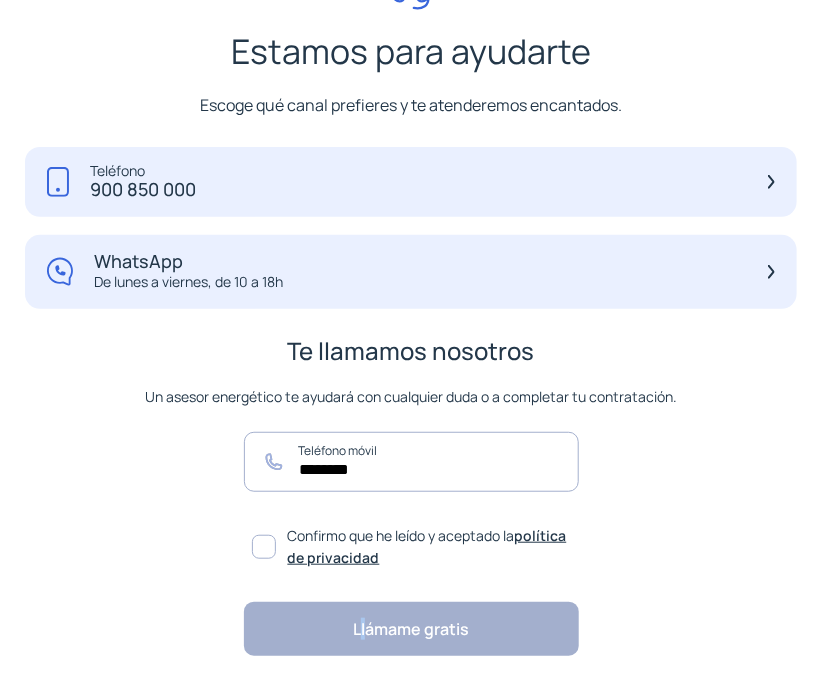 click on "Llámame gratis" 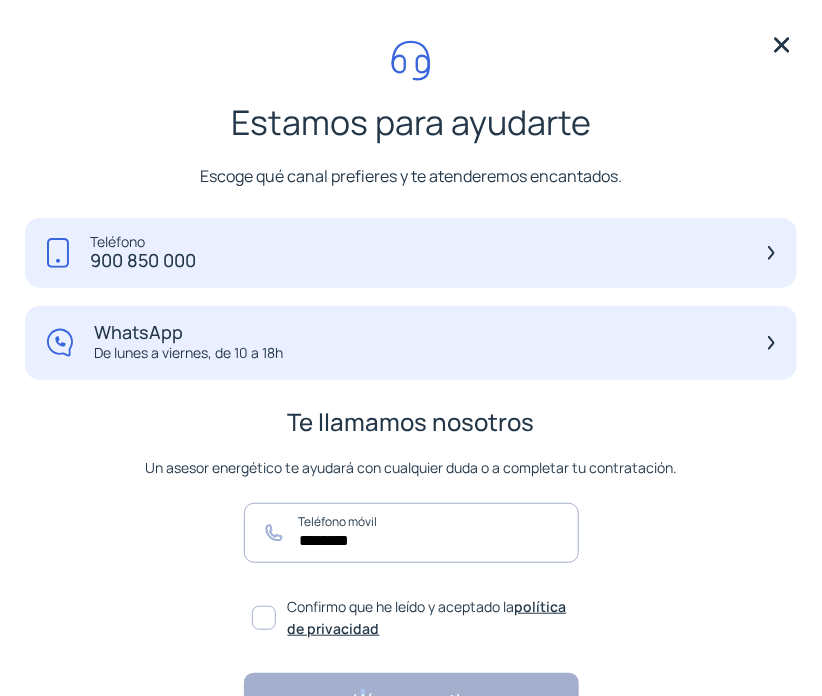 scroll, scrollTop: 0, scrollLeft: 0, axis: both 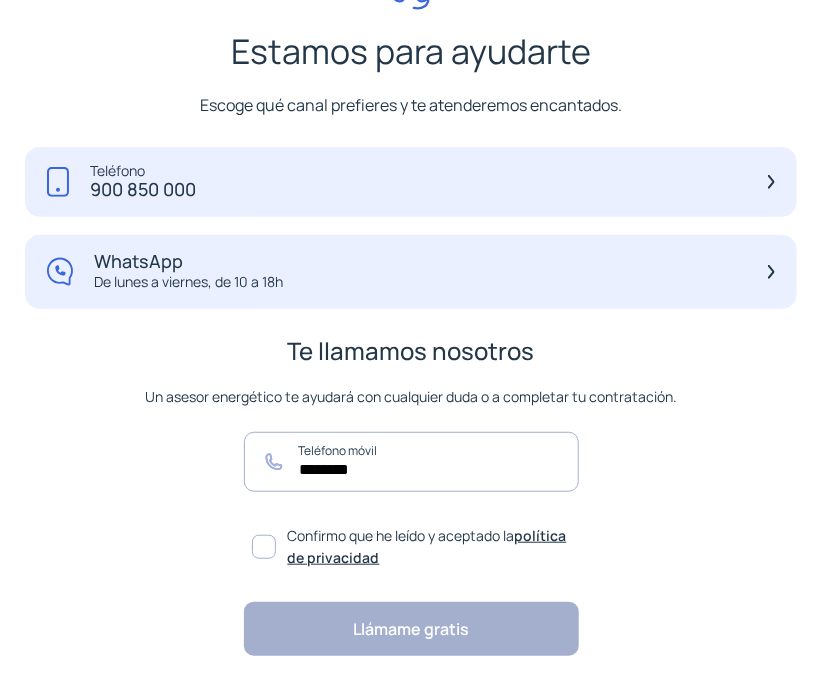 click on "Llámame gratis" 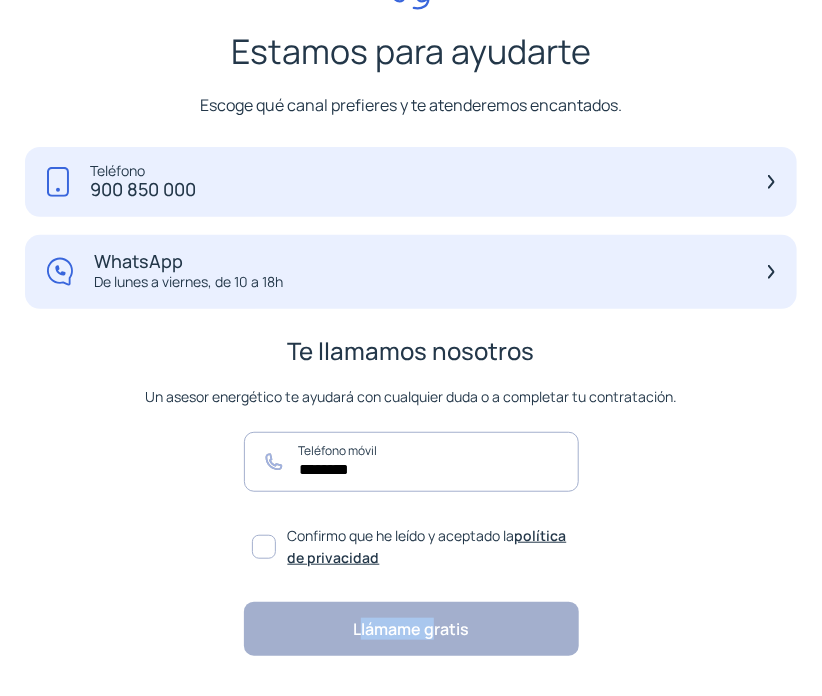 click on "Llámame gratis" 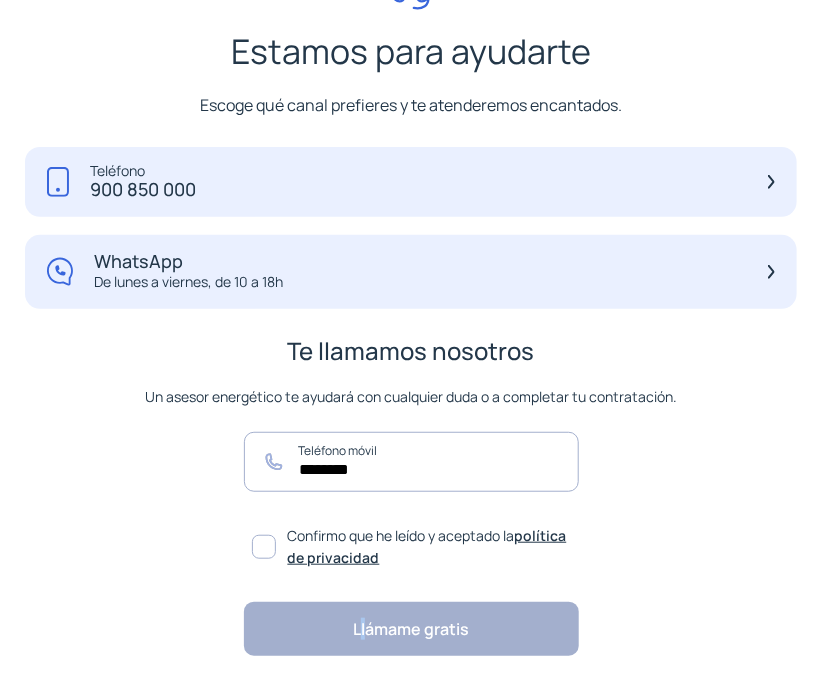 click on "Llámame gratis" 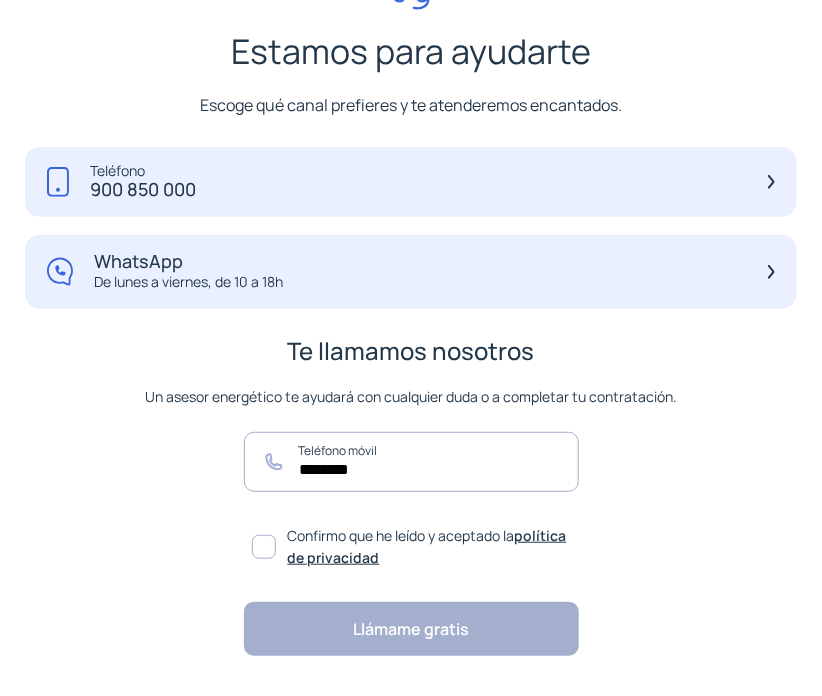 click on "Llámame gratis" 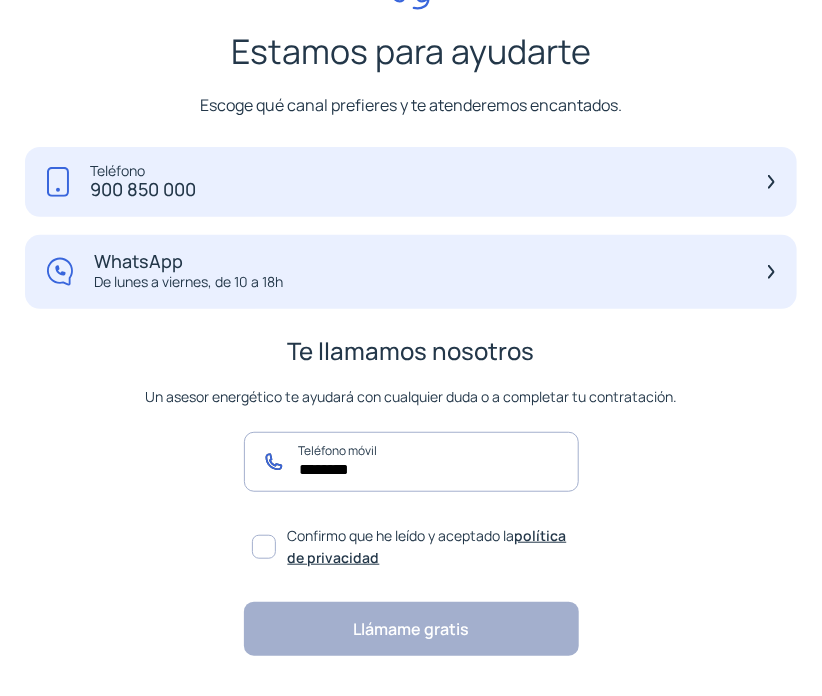 click on "********" at bounding box center (411, 462) 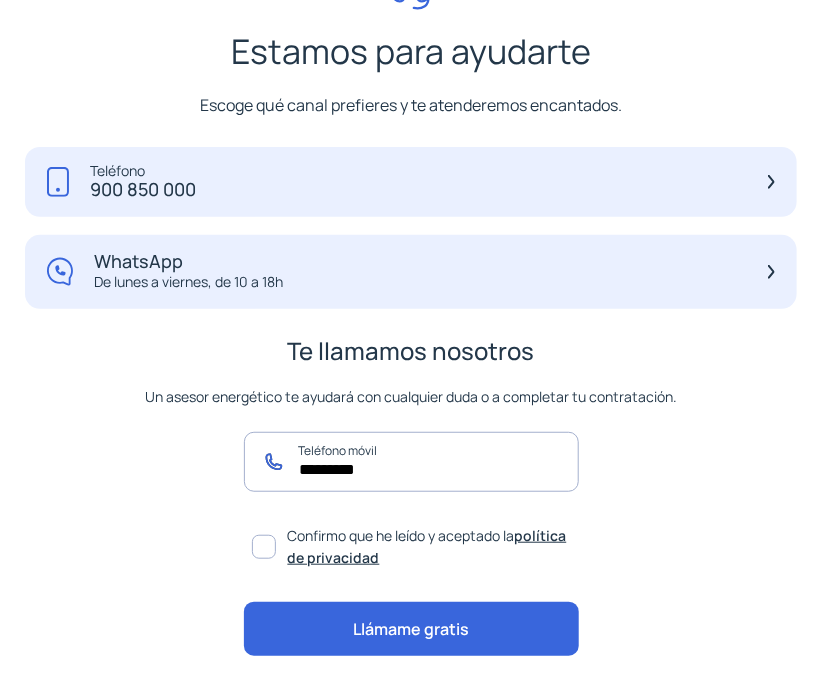 type on "*********" 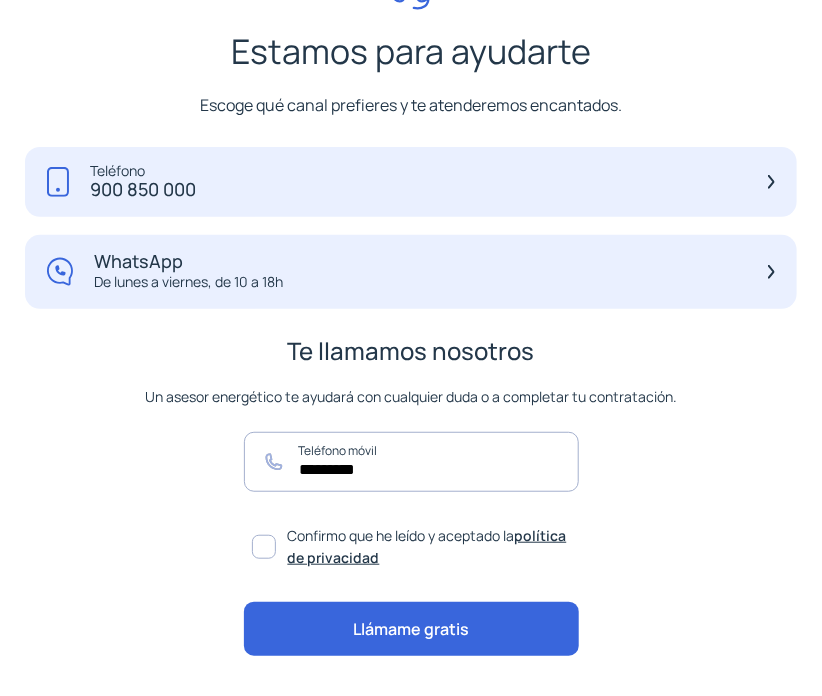 click on "Llámame gratis" 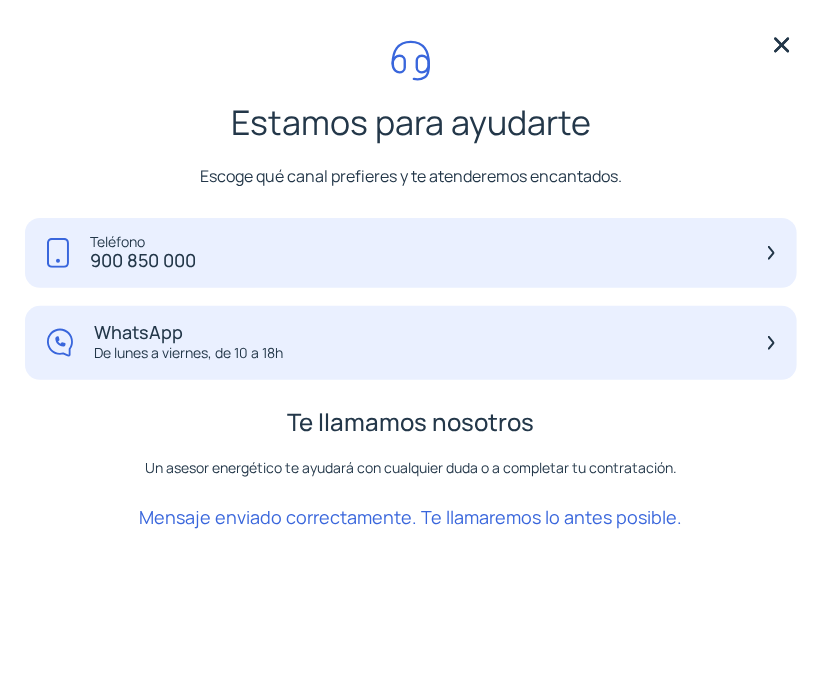 scroll, scrollTop: 0, scrollLeft: 0, axis: both 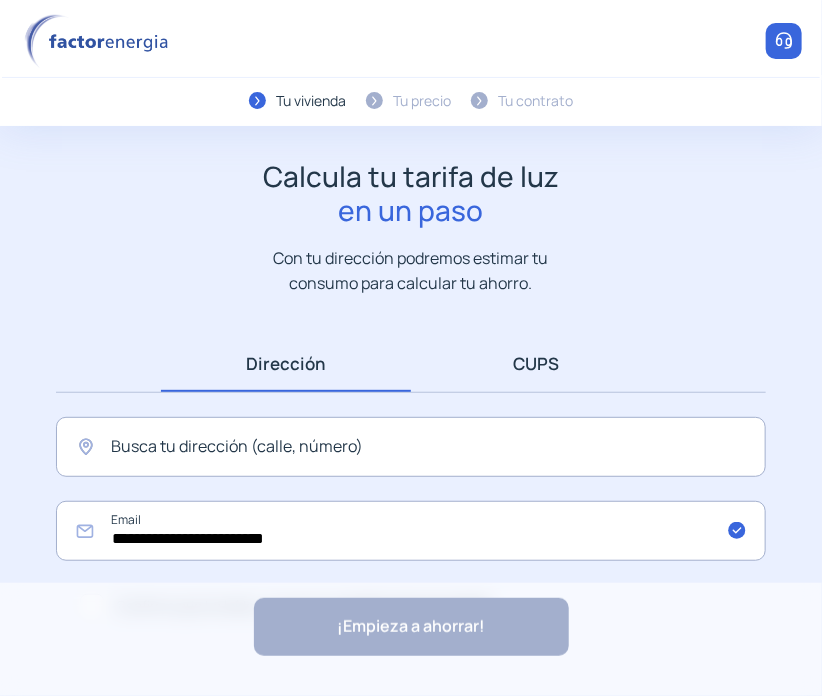 click on "CUPS" at bounding box center [536, 363] 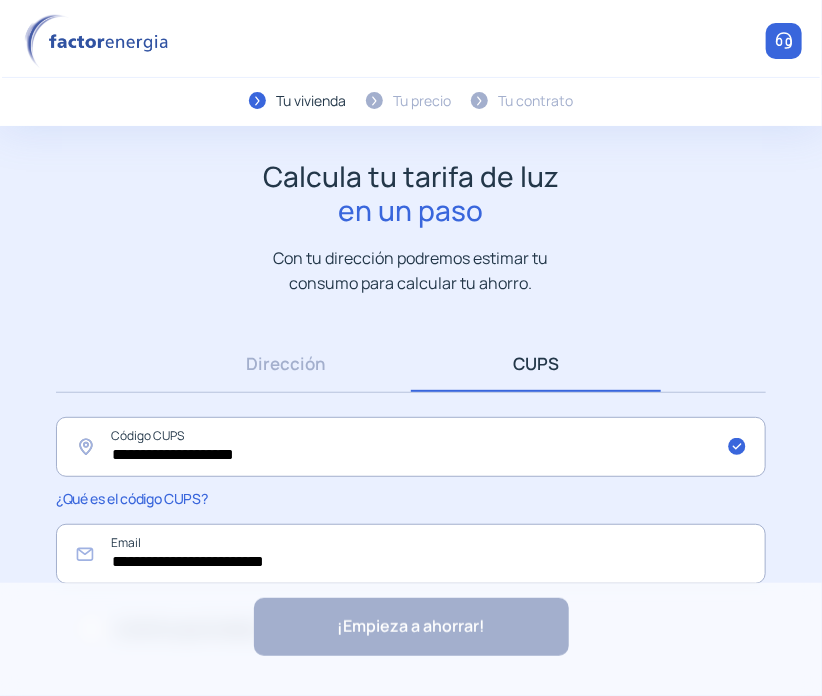 click on "¡Empieza a ahorrar! "Excelente servicio y atención al cliente" "Respeto por el cliente y variedad de tarifas" "Todo genial y muy rápido" "Rapidez y buen trato al cliente"" 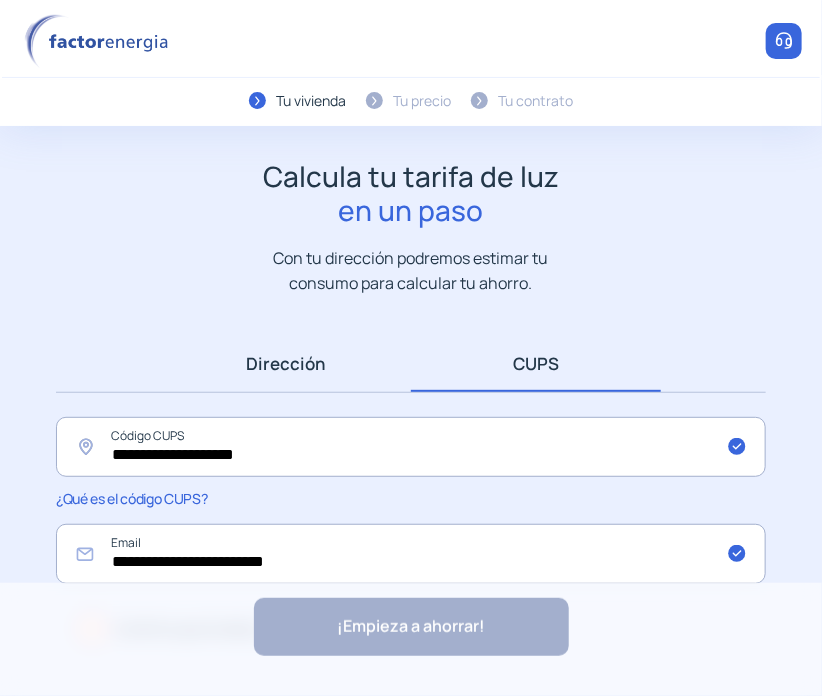 scroll, scrollTop: 75, scrollLeft: 0, axis: vertical 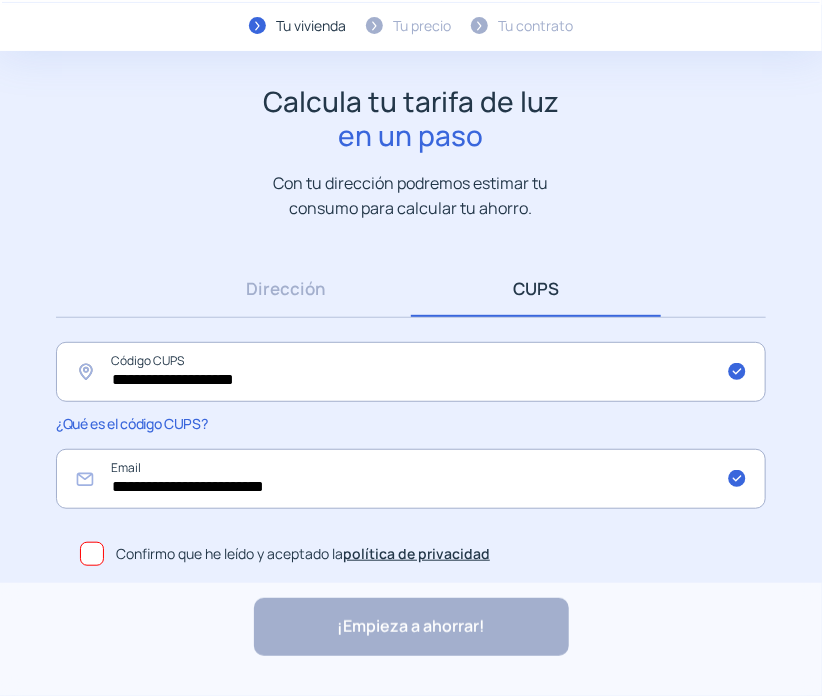 click 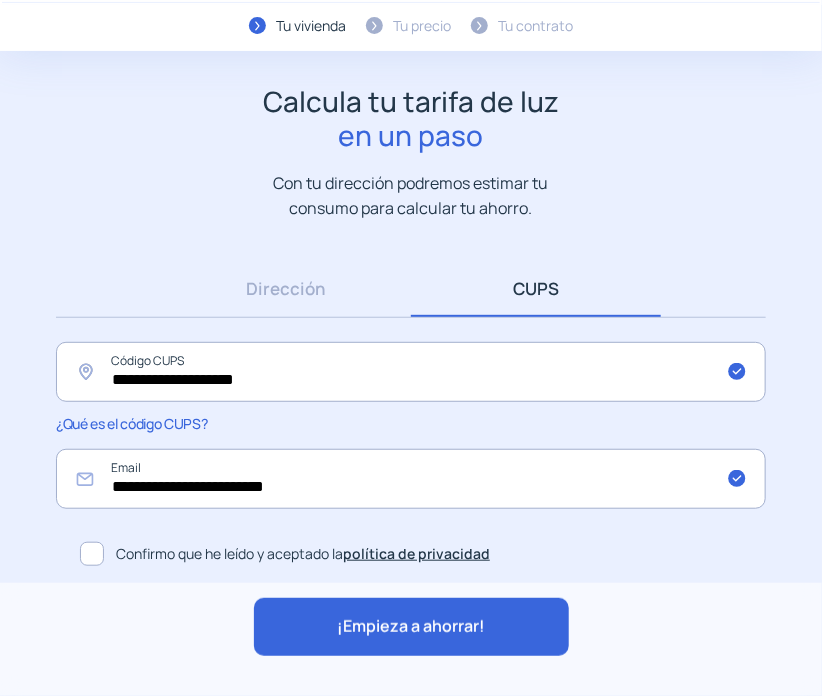 click on "¡Empieza a ahorrar!" 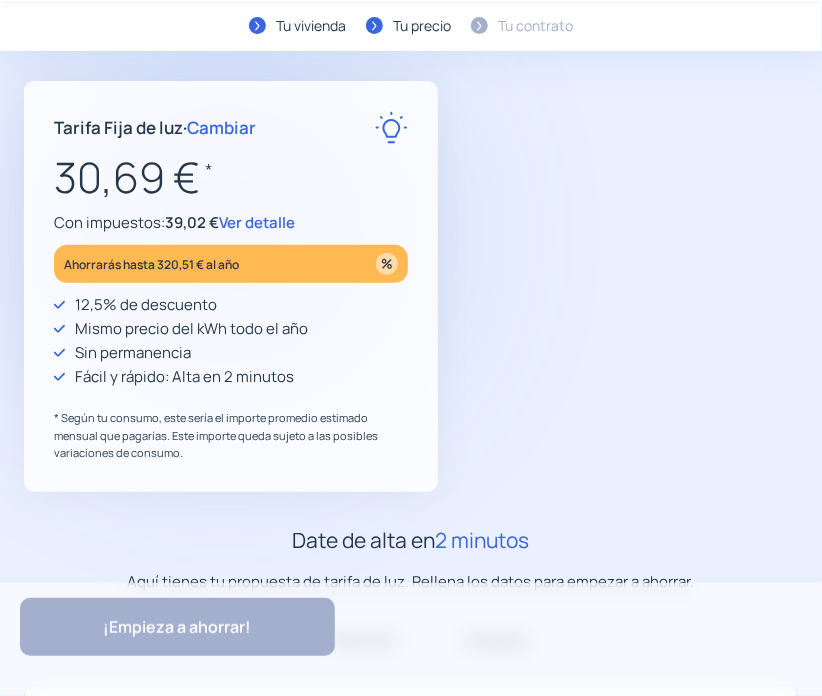 scroll, scrollTop: 0, scrollLeft: 0, axis: both 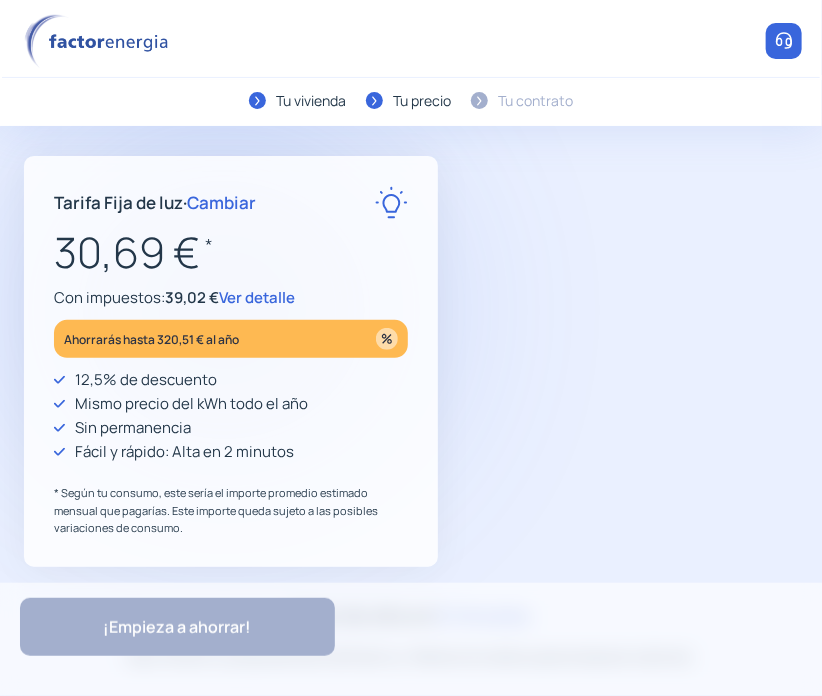 type on "**********" 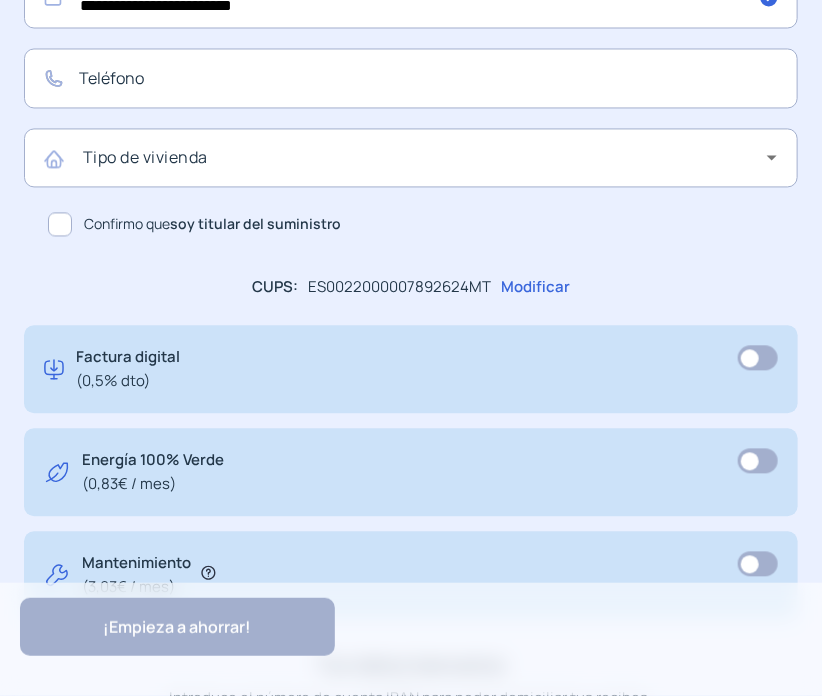 scroll, scrollTop: 1036, scrollLeft: 0, axis: vertical 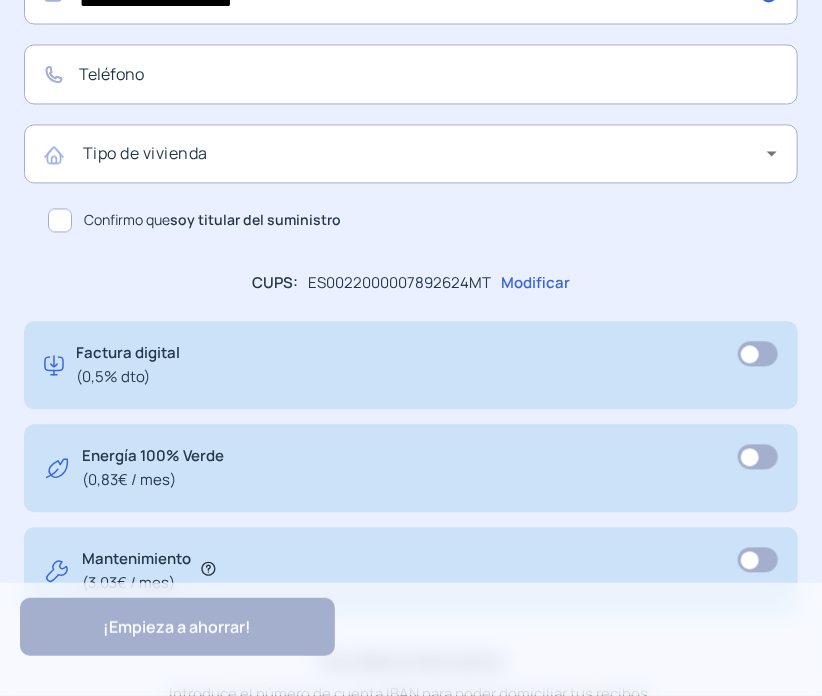 click on "Modificar" 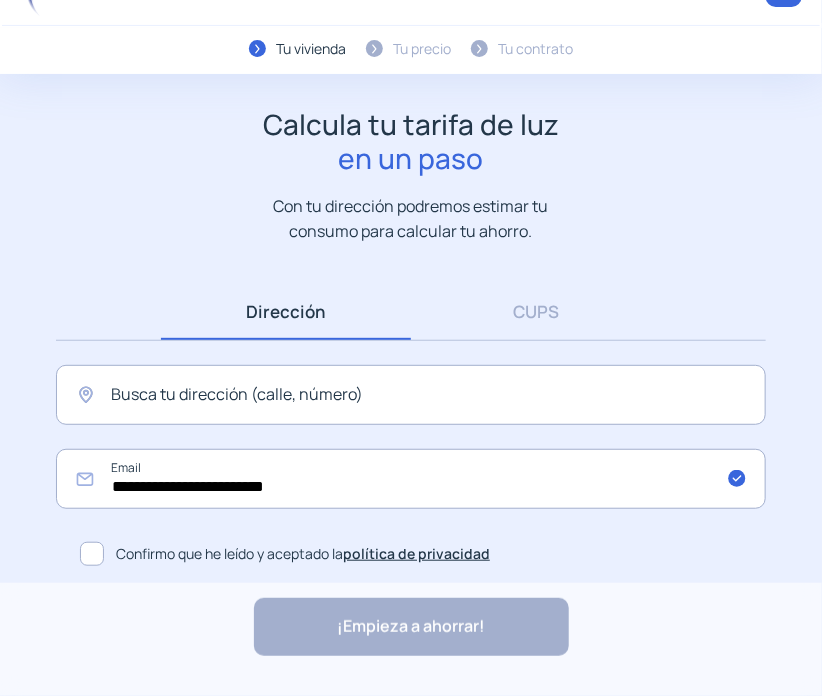 scroll, scrollTop: 0, scrollLeft: 0, axis: both 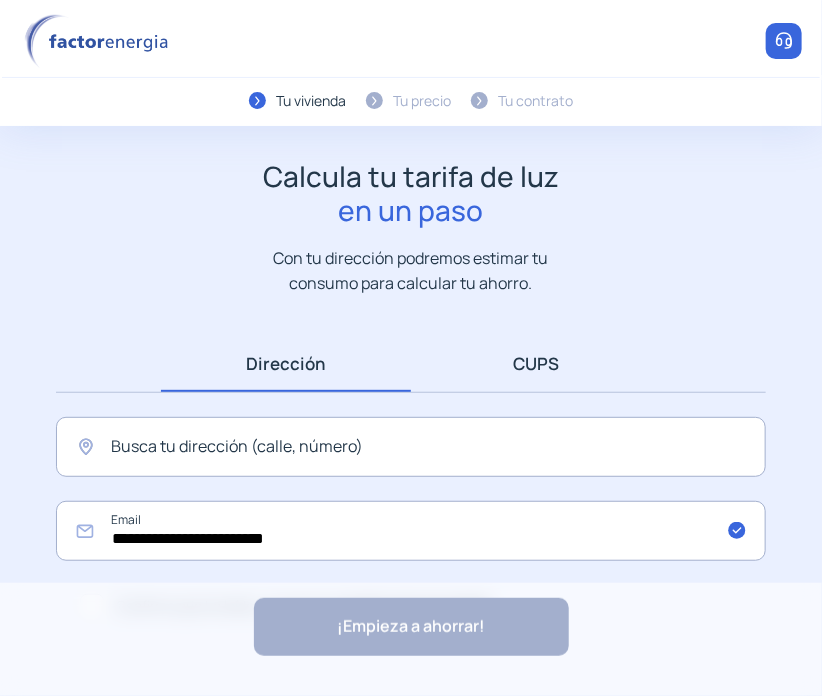 click on "CUPS" at bounding box center [536, 363] 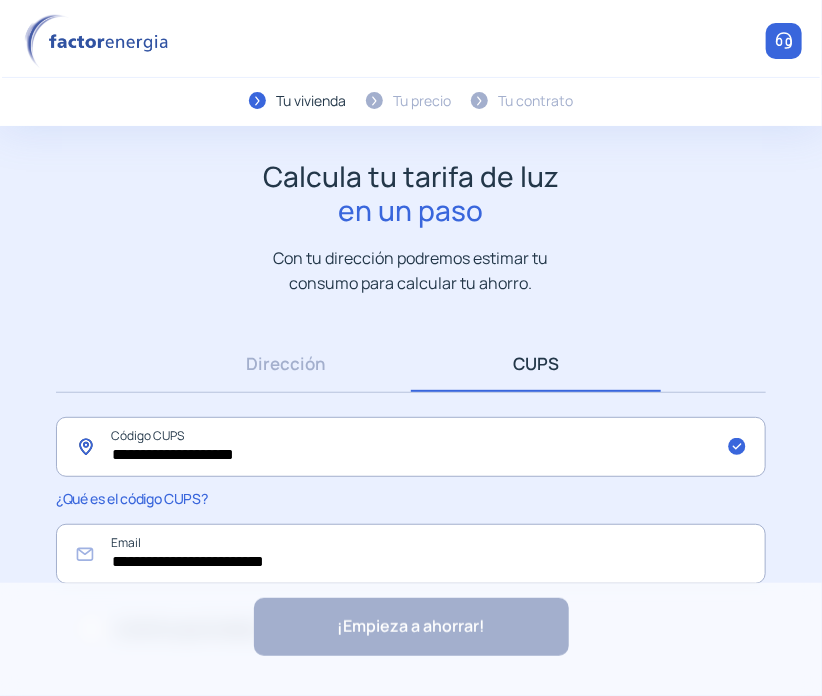 click on "**********" 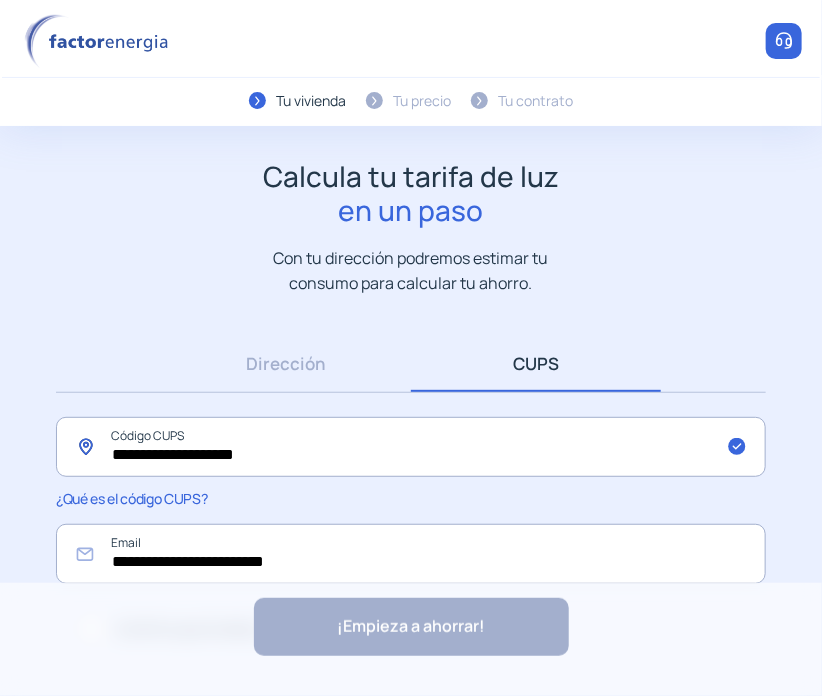 drag, startPoint x: 364, startPoint y: 448, endPoint x: -20, endPoint y: 393, distance: 387.9188 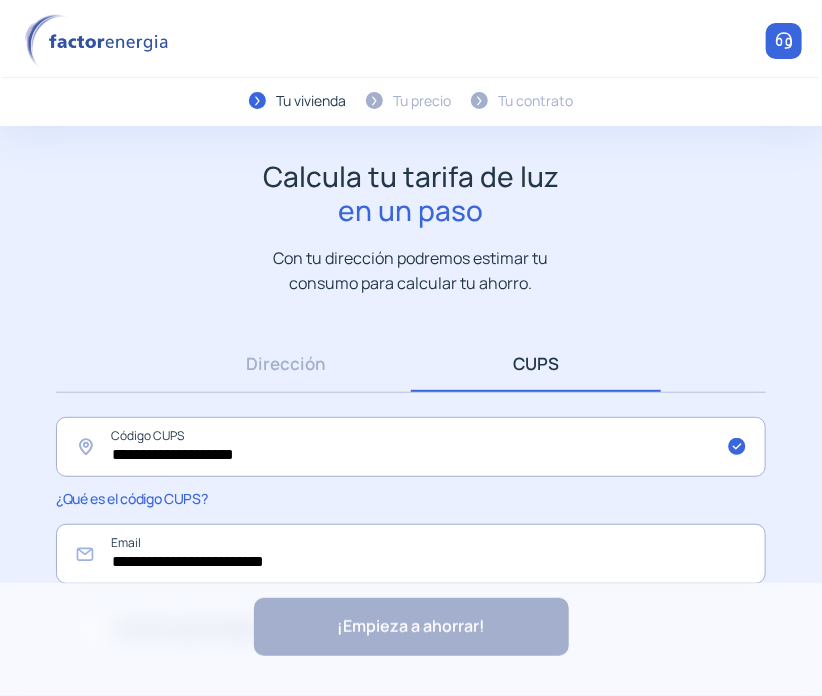 click on "**********" 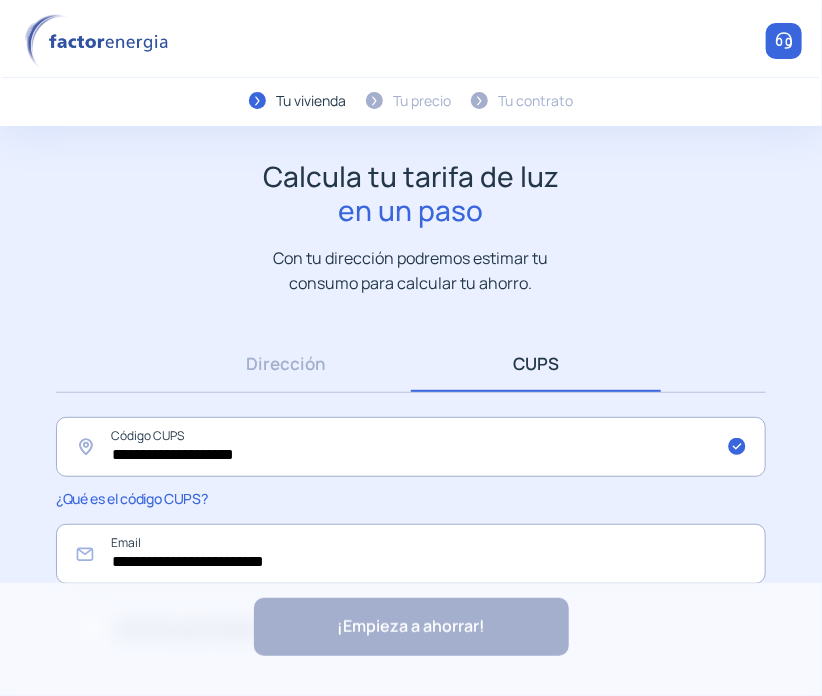 scroll, scrollTop: 75, scrollLeft: 0, axis: vertical 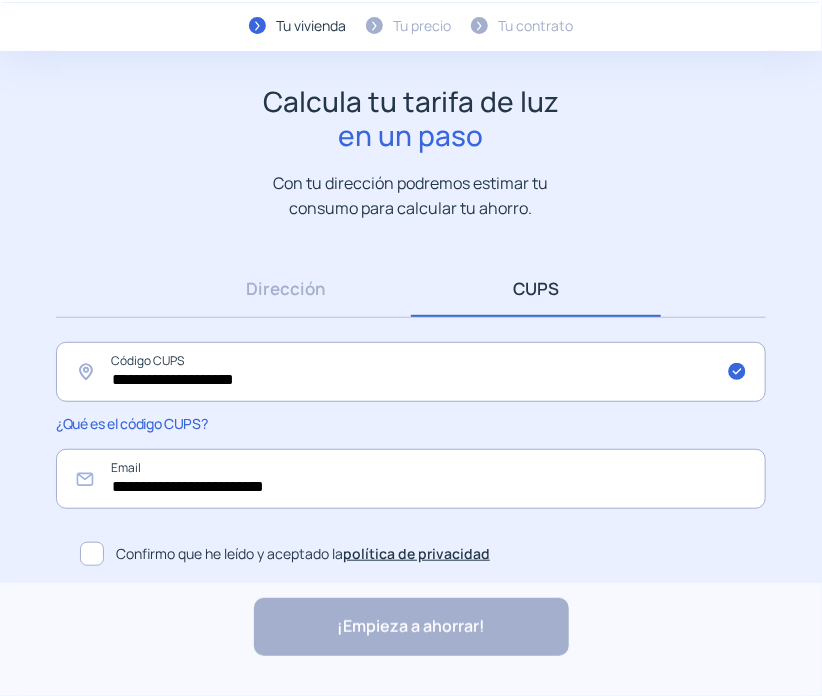 click 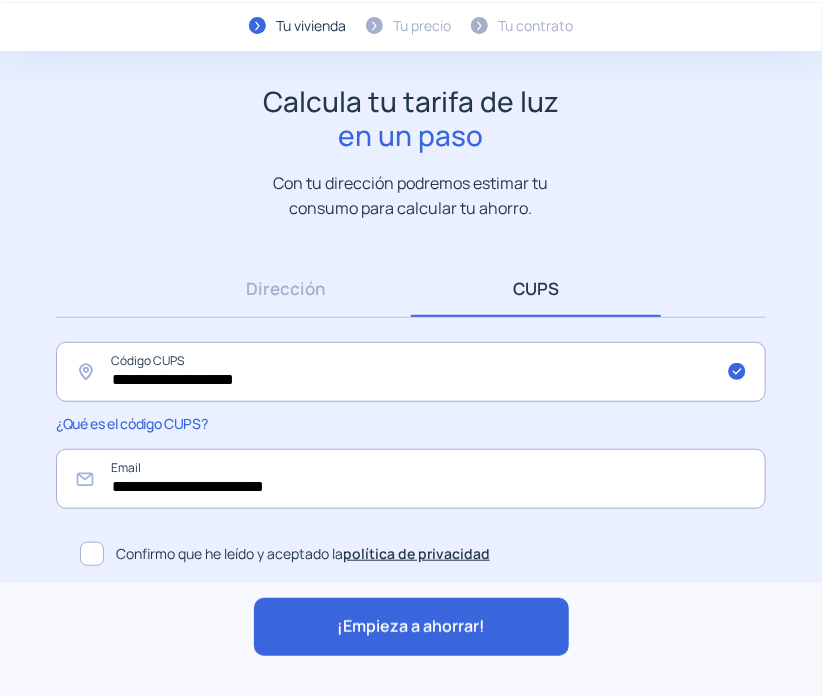 click on "¡Empieza a ahorrar!" 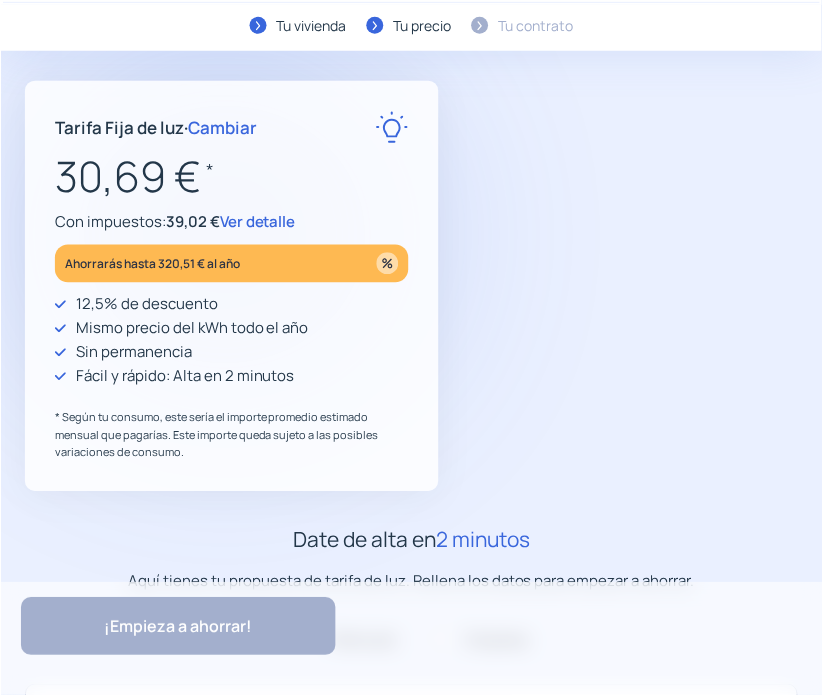 scroll, scrollTop: 0, scrollLeft: 0, axis: both 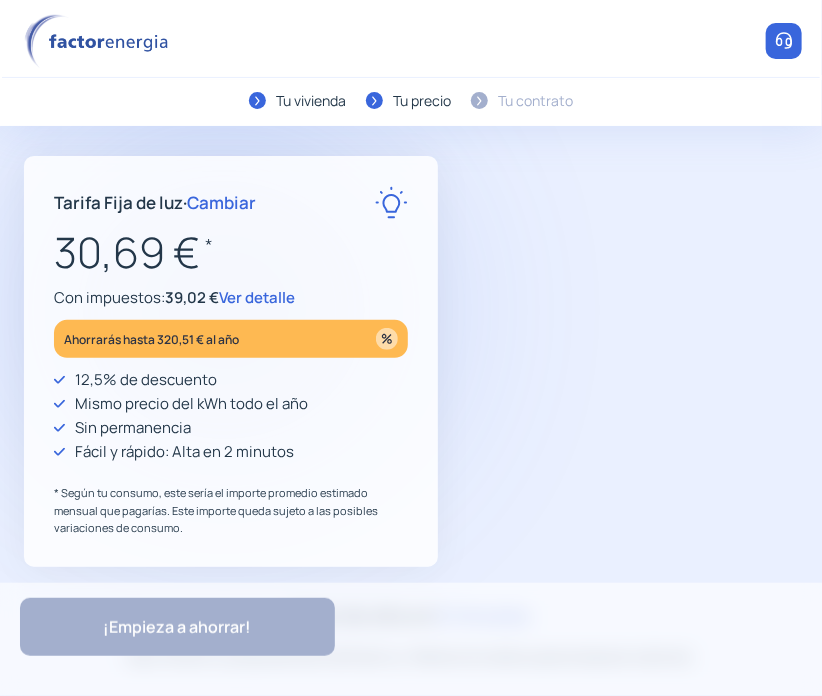 type on "**********" 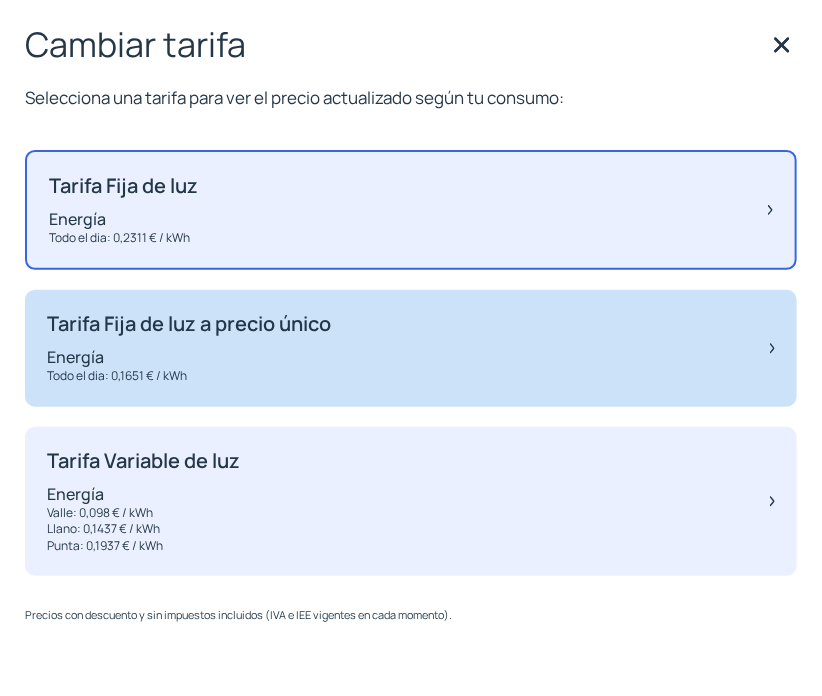 click on "Tarifa Fija de luz a precio único Energía Todo el dia: 0,1651 € / kWh" 